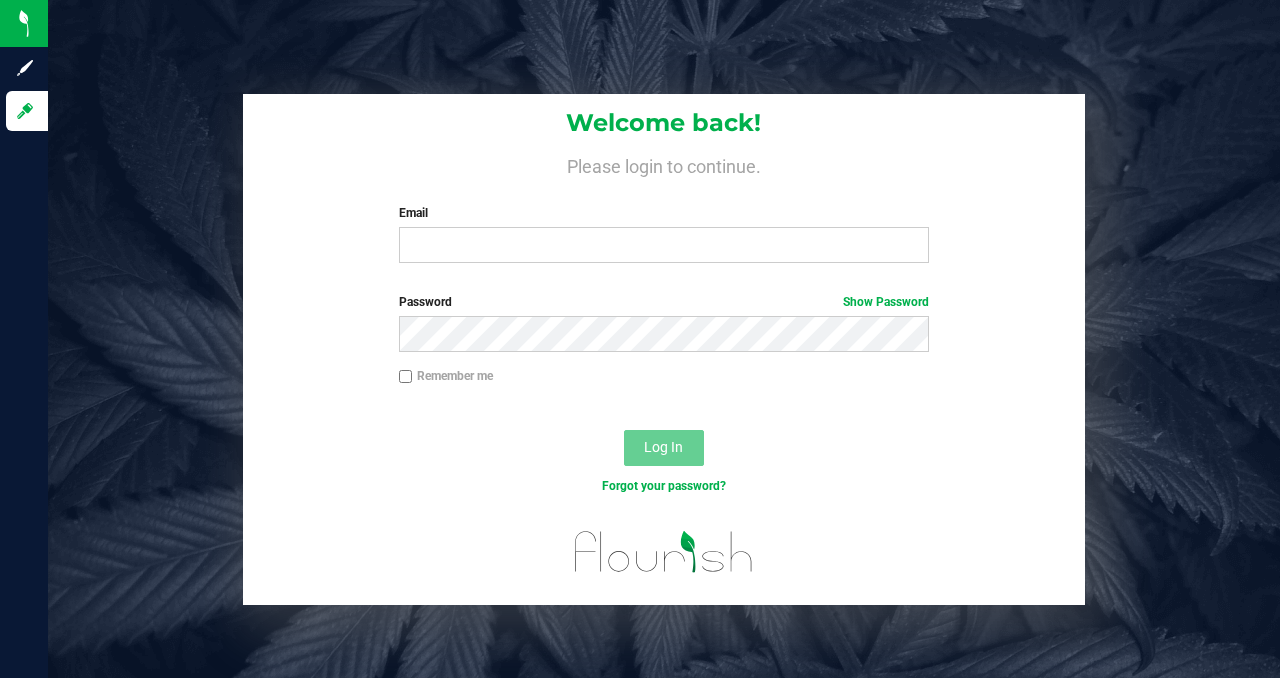 scroll, scrollTop: 0, scrollLeft: 0, axis: both 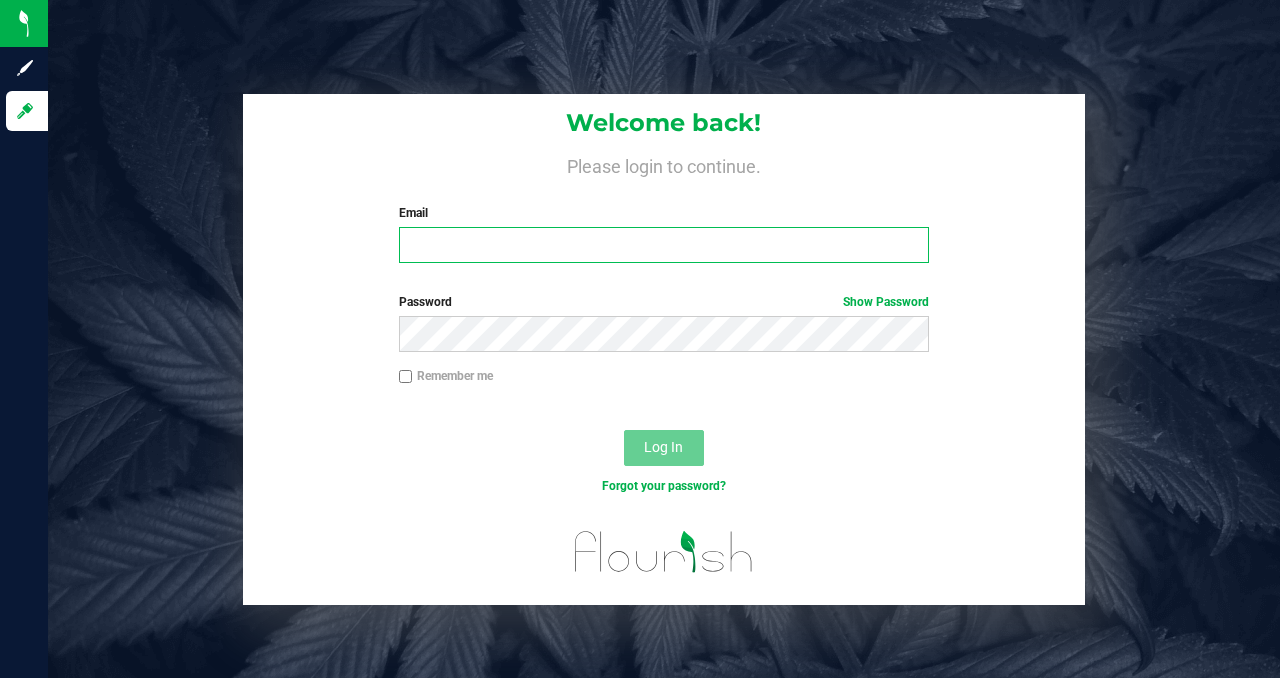 type on "randy@bakedbros.com" 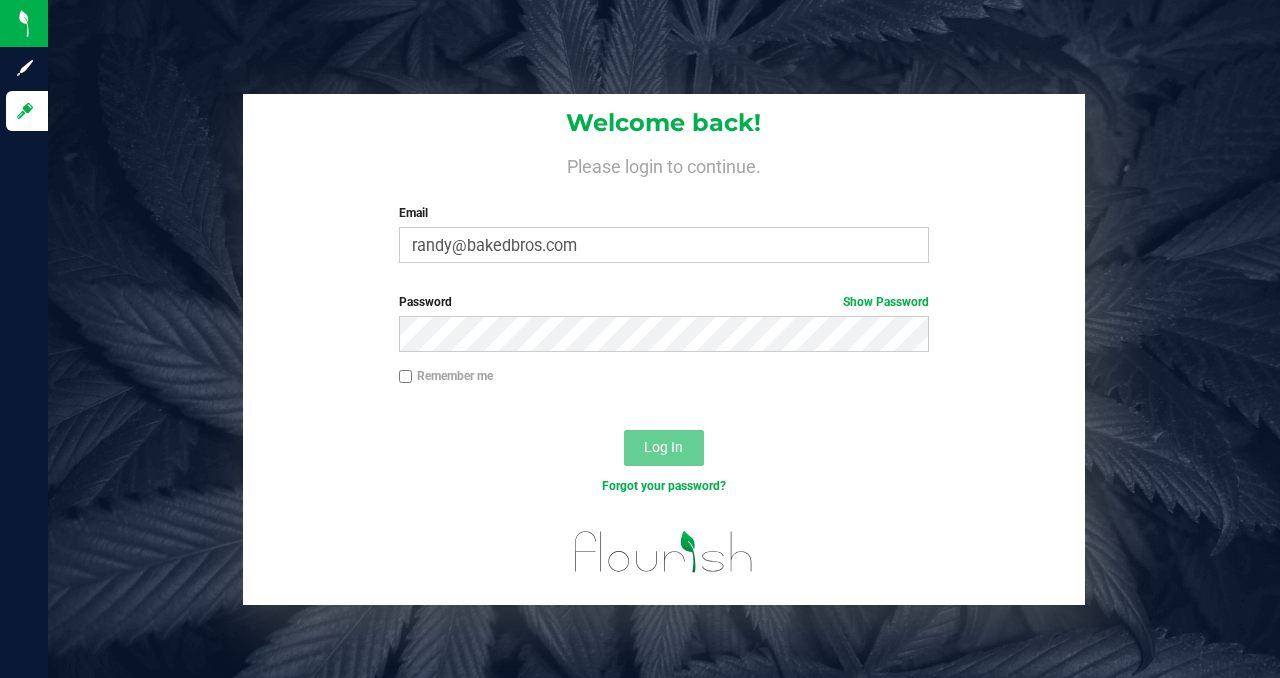 click on "Log In" at bounding box center [663, 454] 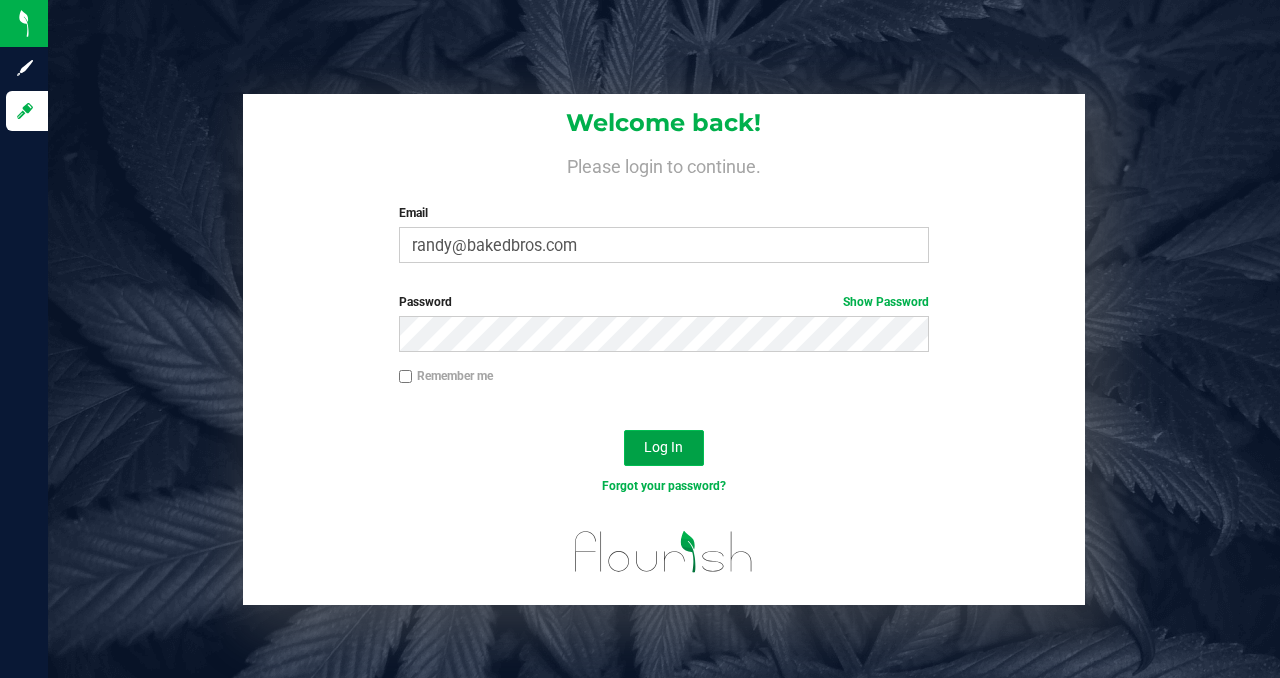 click on "Log In" at bounding box center (663, 447) 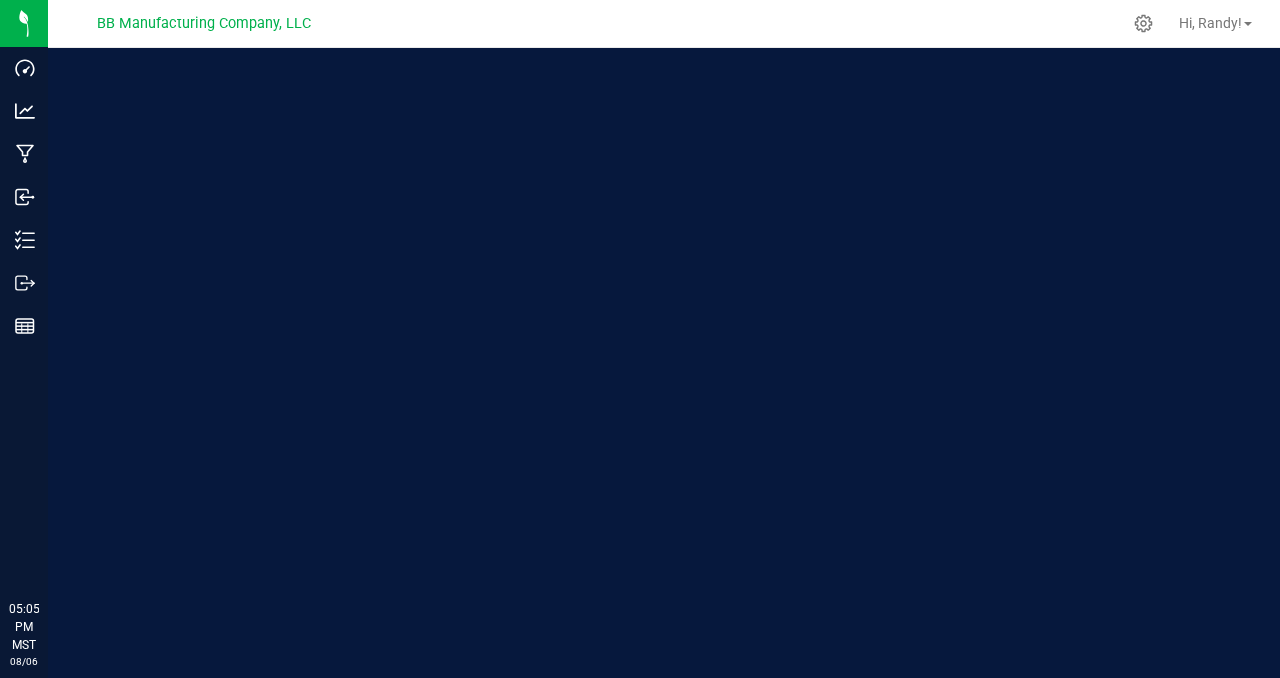 scroll, scrollTop: 0, scrollLeft: 0, axis: both 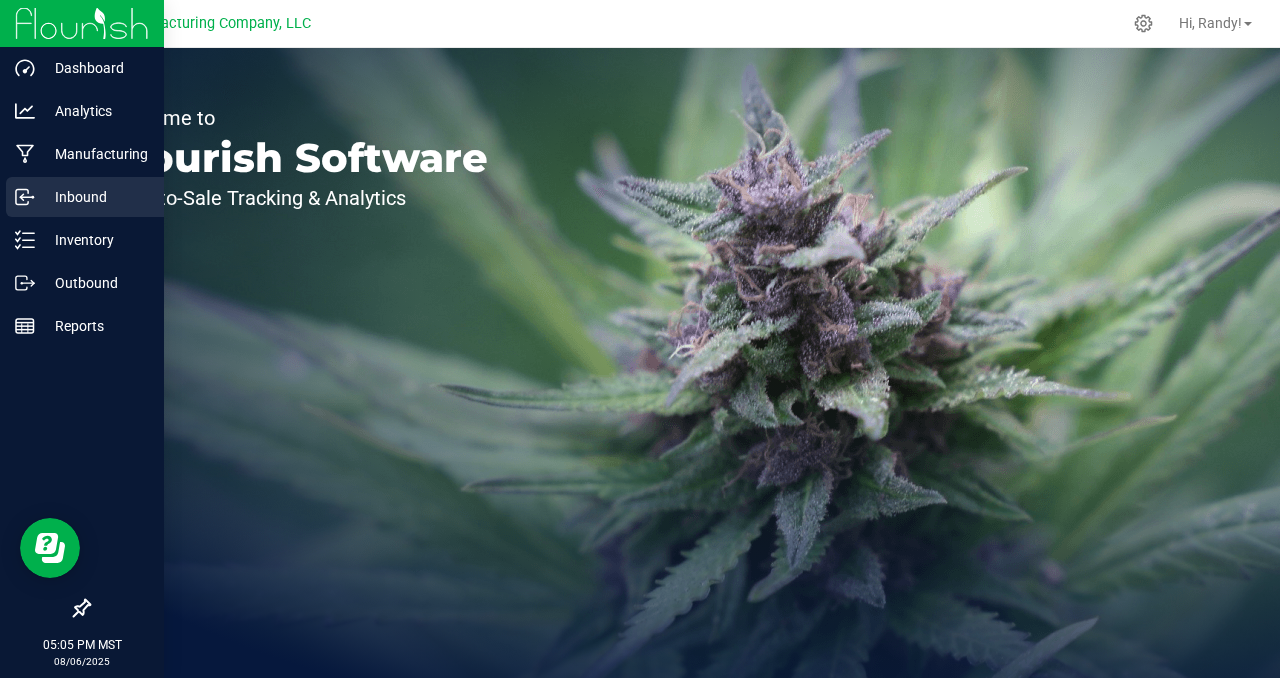 click on "Inbound" at bounding box center [85, 197] 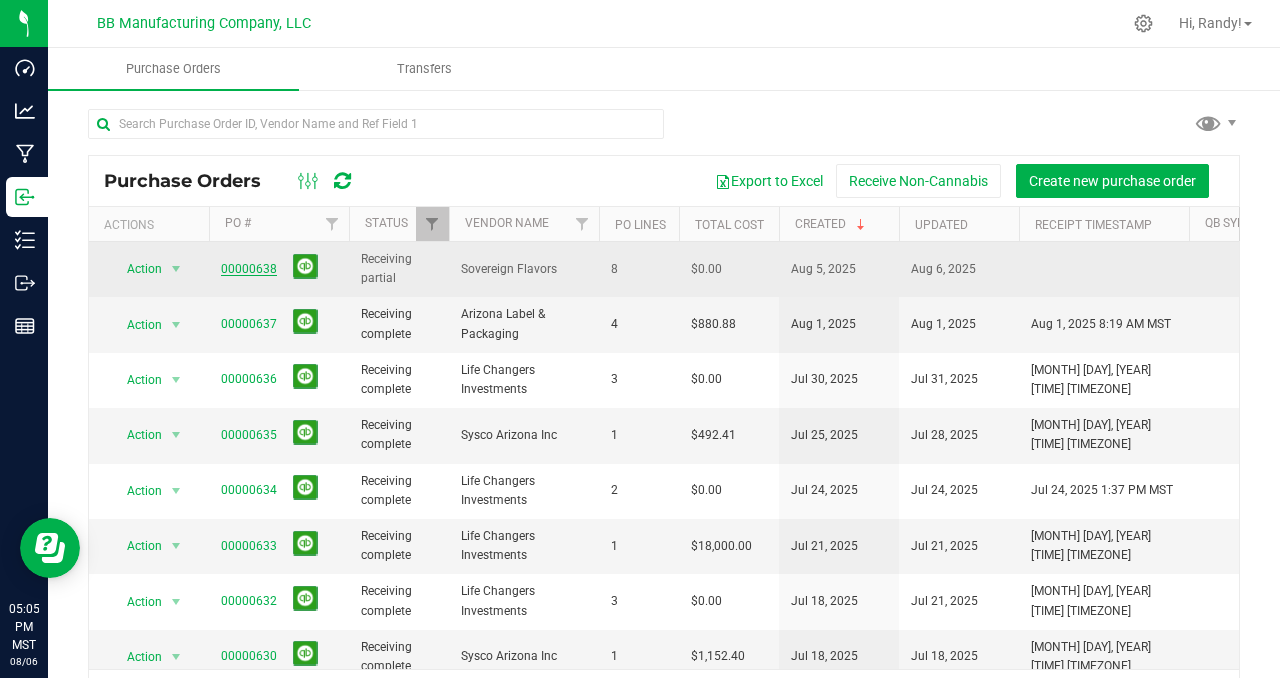 click on "00000638" at bounding box center [249, 269] 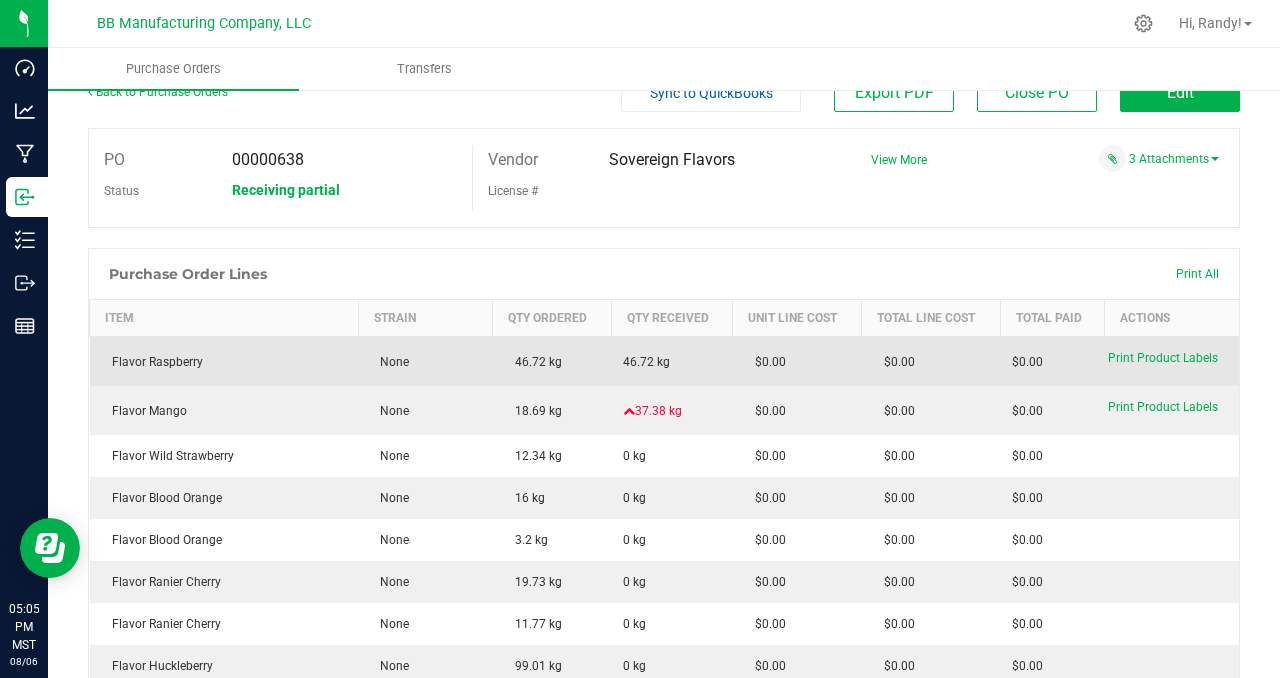 scroll, scrollTop: 0, scrollLeft: 0, axis: both 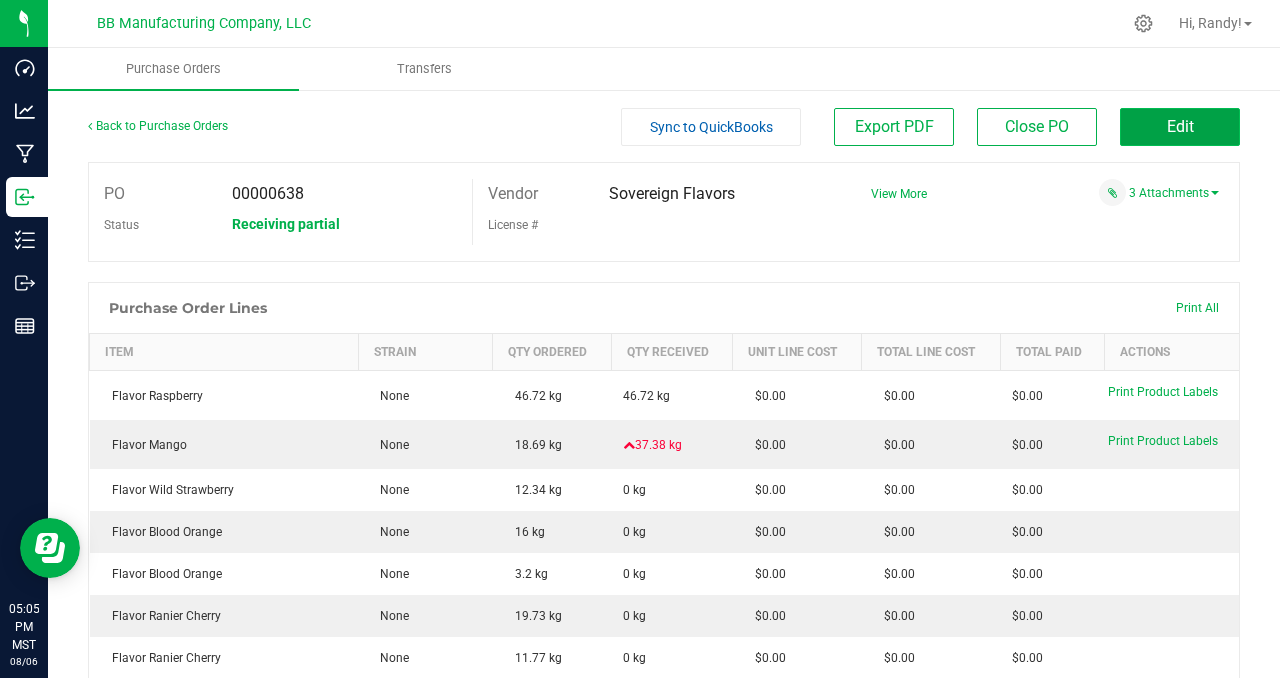 click on "Edit" at bounding box center (1180, 126) 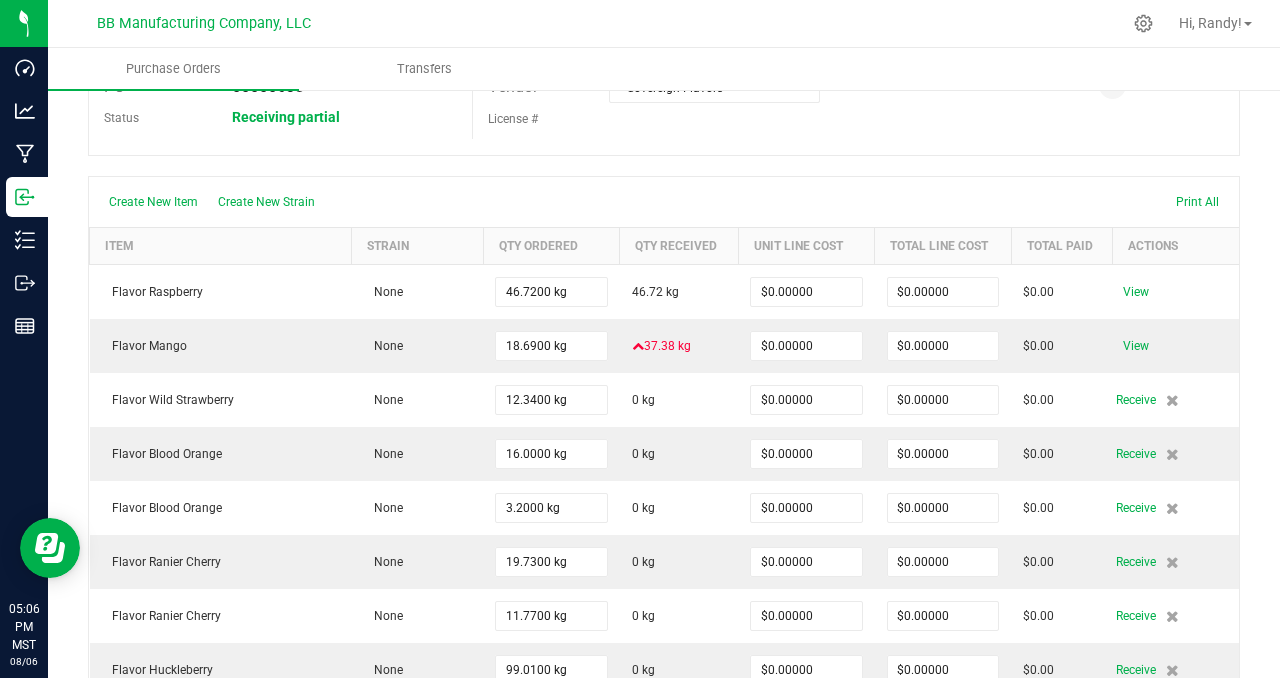 scroll, scrollTop: 103, scrollLeft: 0, axis: vertical 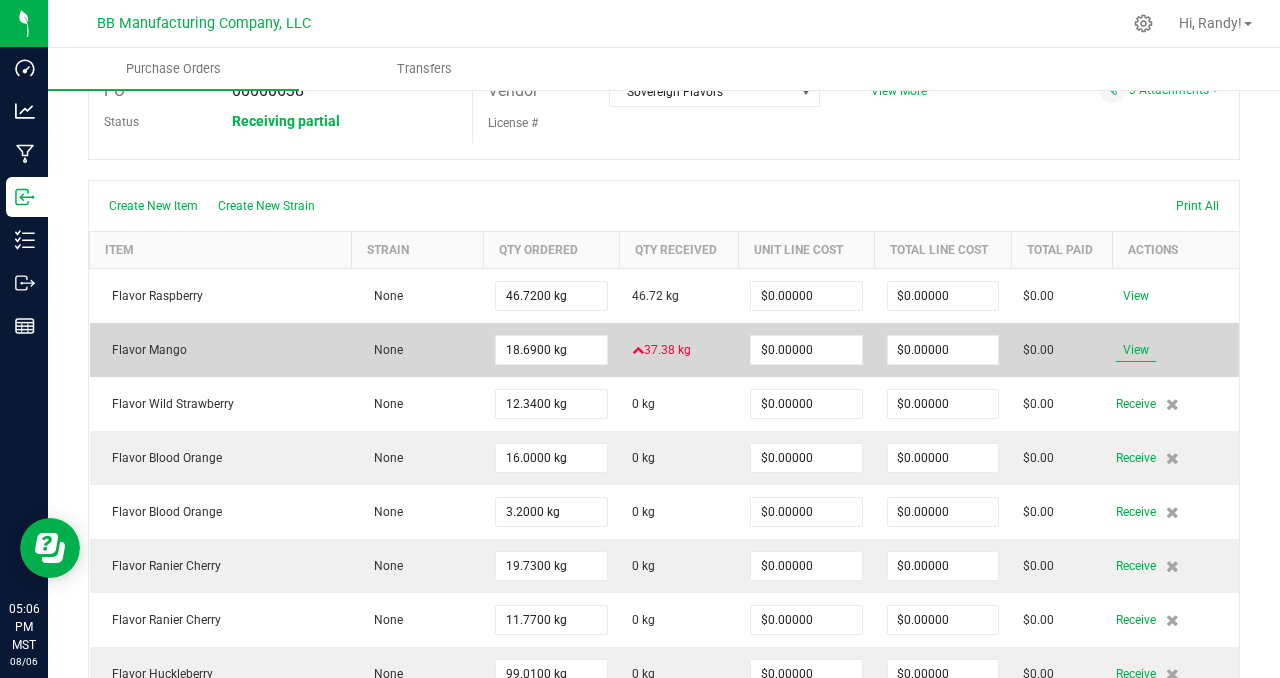 click on "View" at bounding box center (1136, 350) 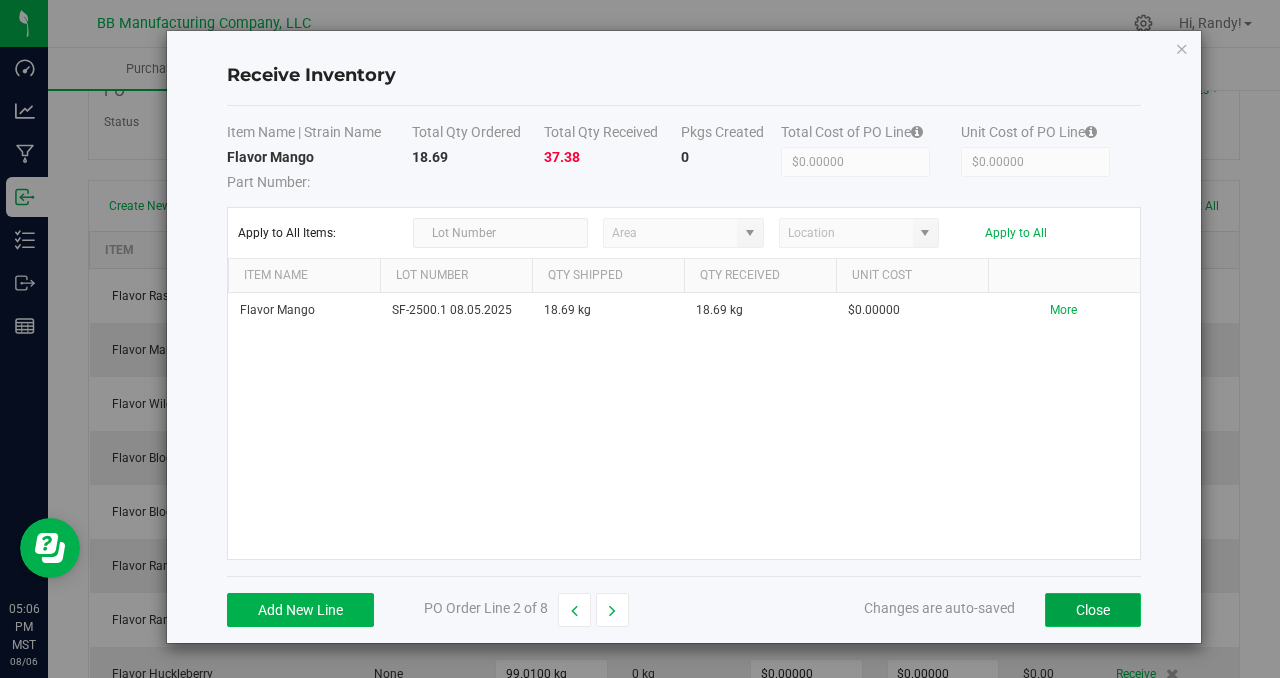 click on "Close" at bounding box center (1093, 610) 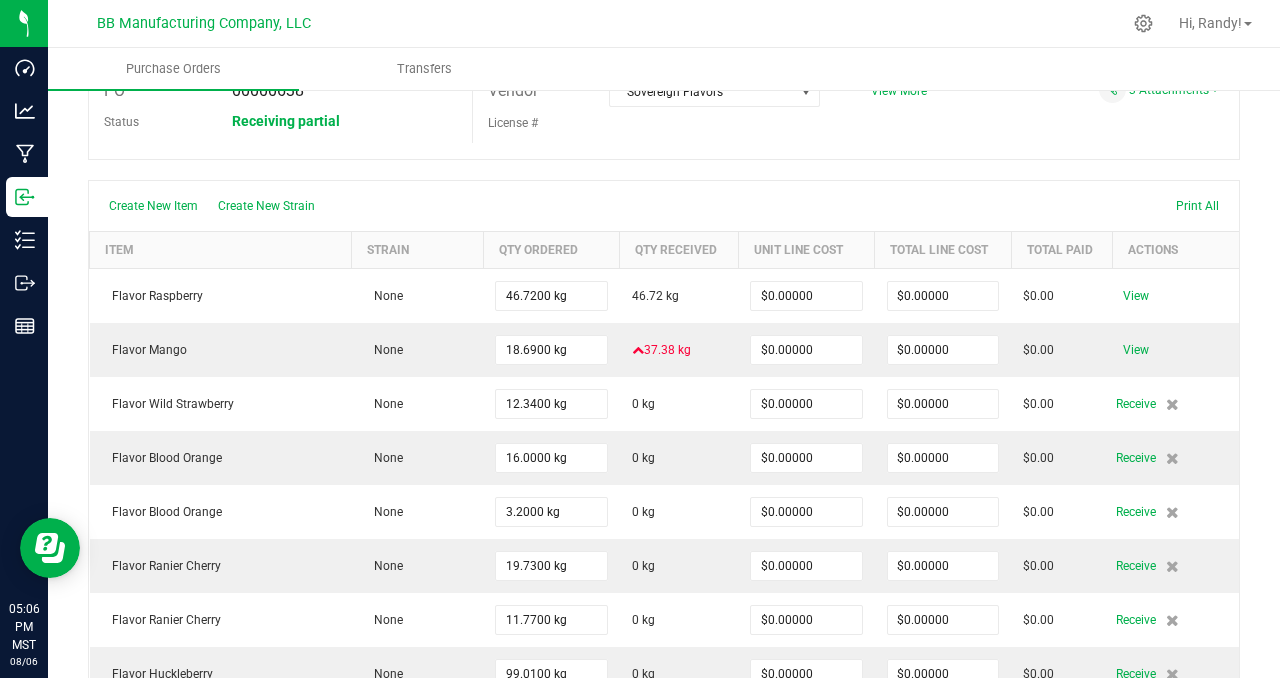 scroll, scrollTop: 0, scrollLeft: 0, axis: both 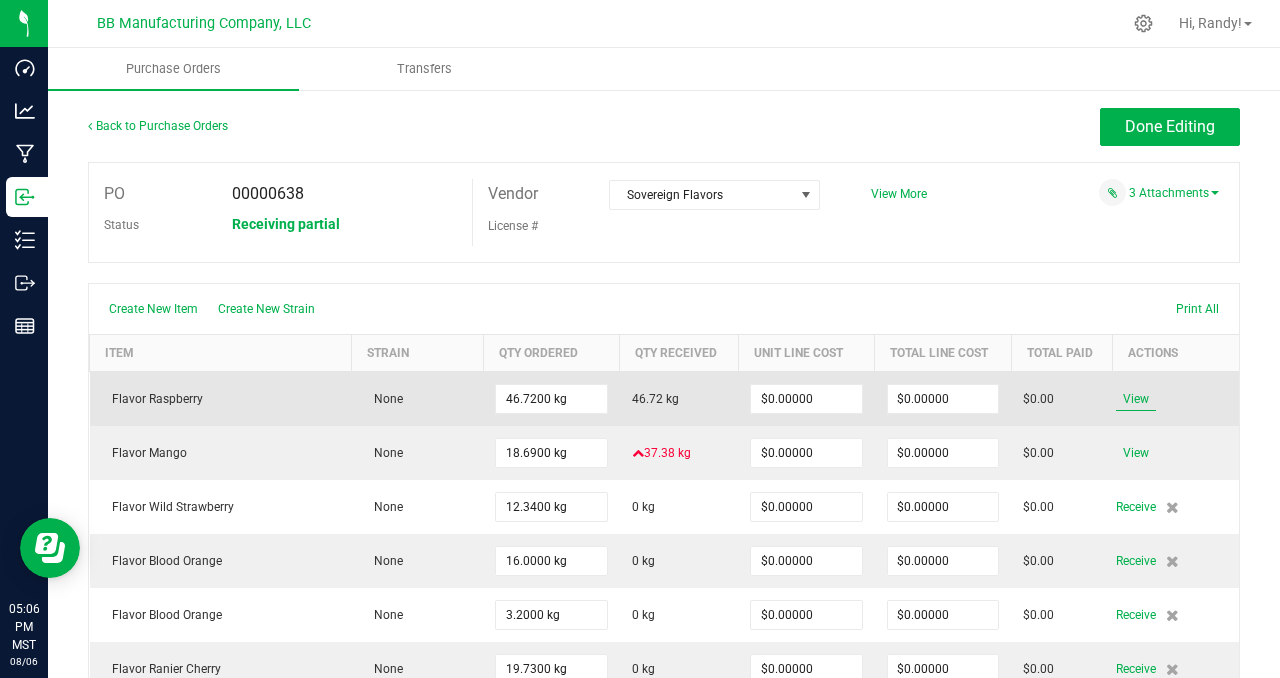 click on "View" at bounding box center (1136, 399) 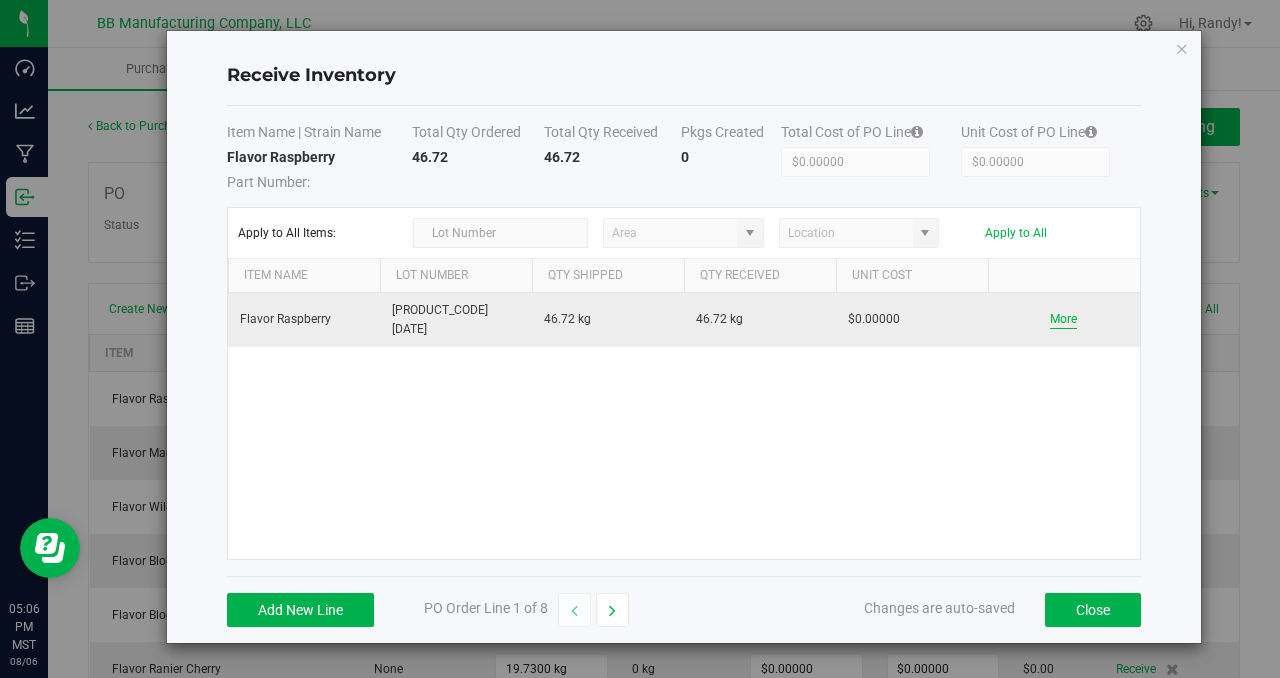 click on "More" at bounding box center [1063, 319] 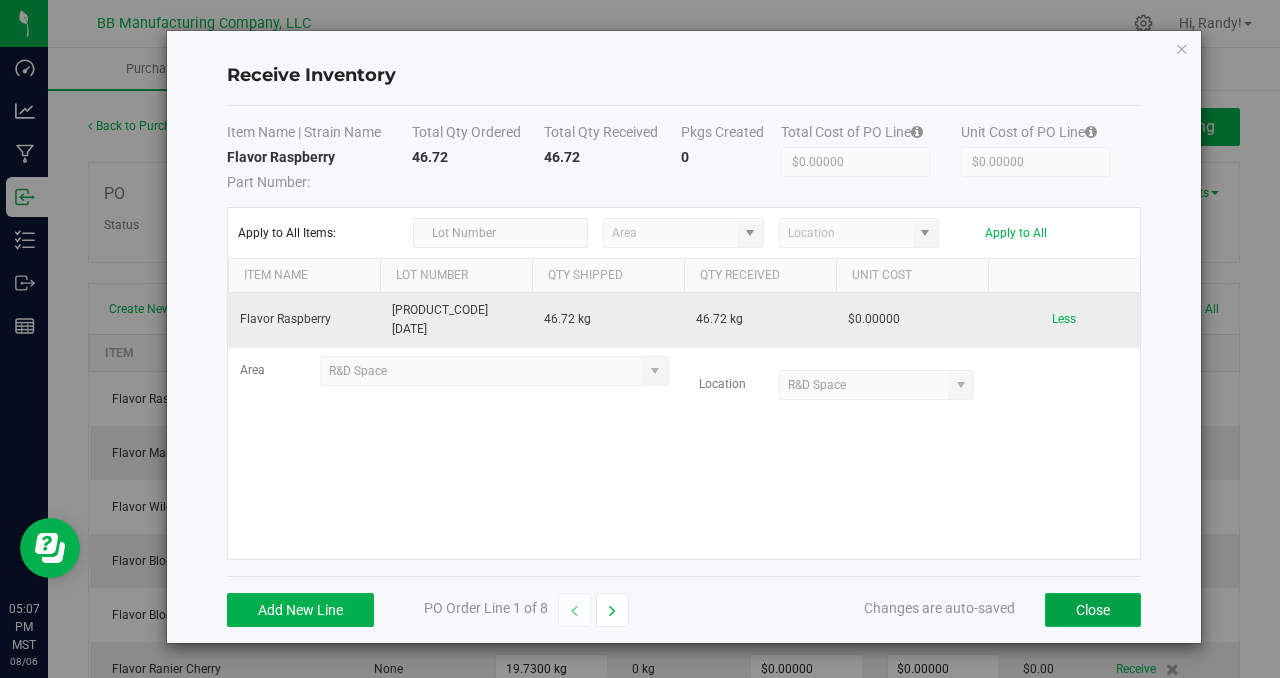 click on "Close" at bounding box center [1093, 610] 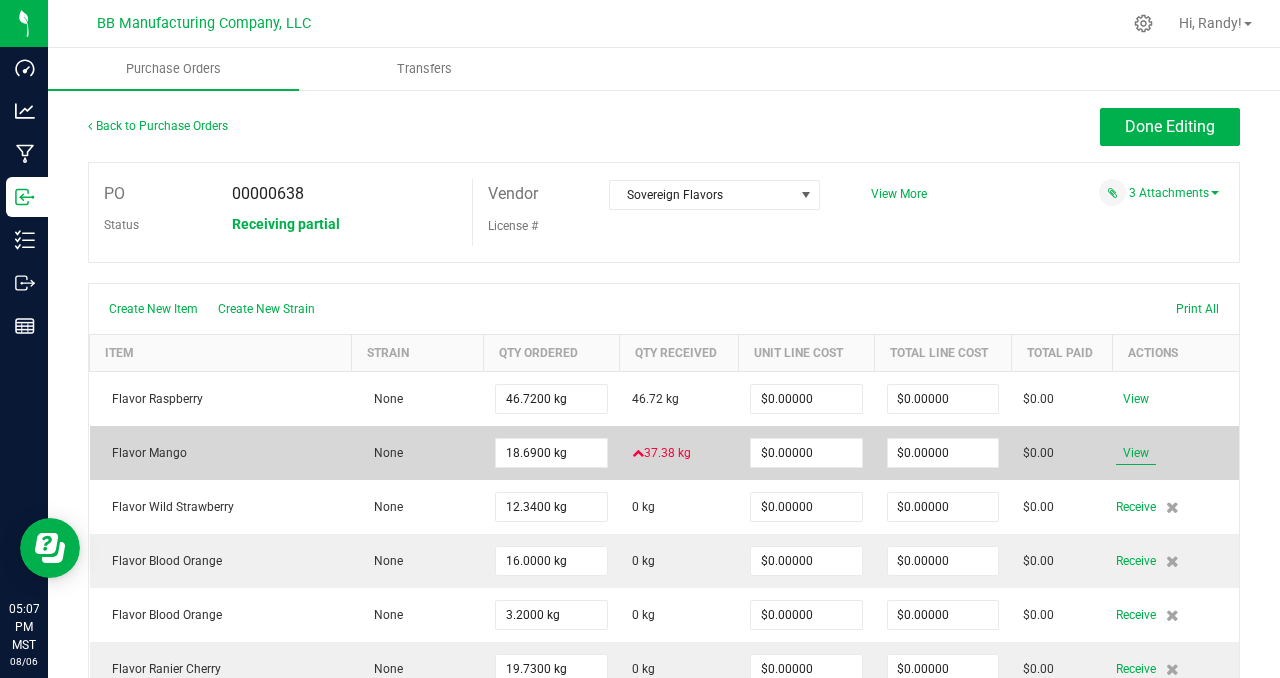 click on "View" at bounding box center (1136, 453) 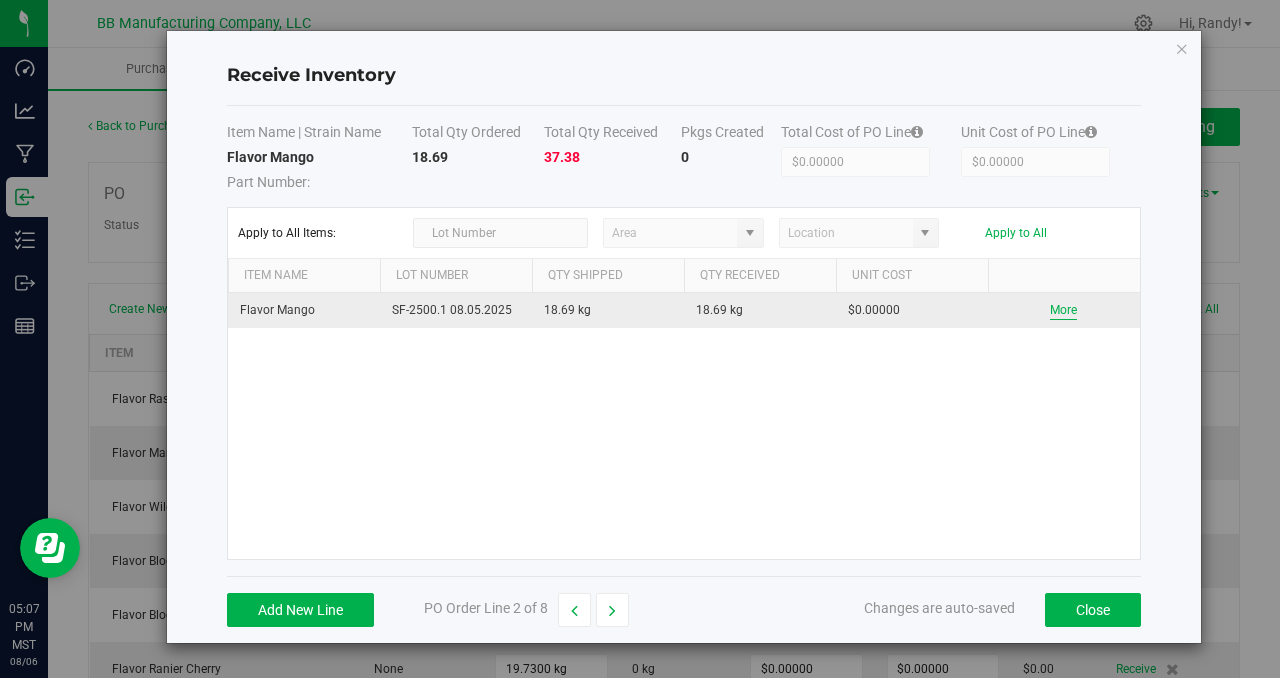 click on "More" at bounding box center (1063, 310) 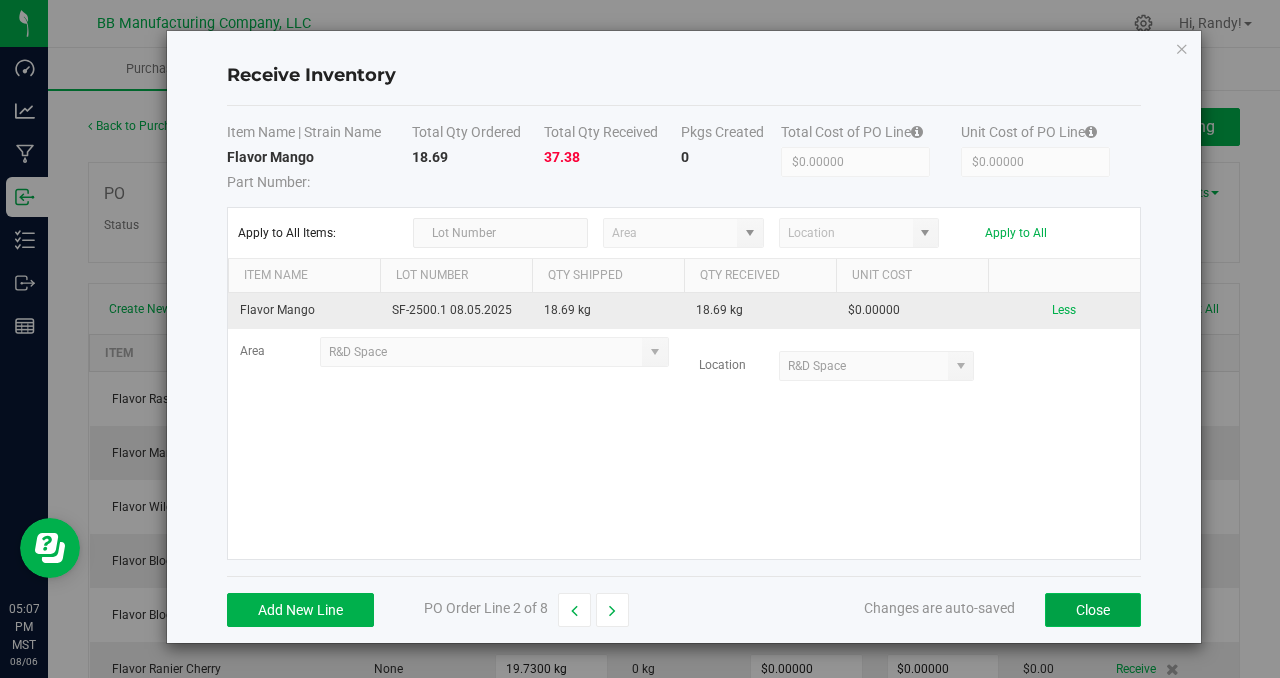 click on "Close" at bounding box center (1093, 610) 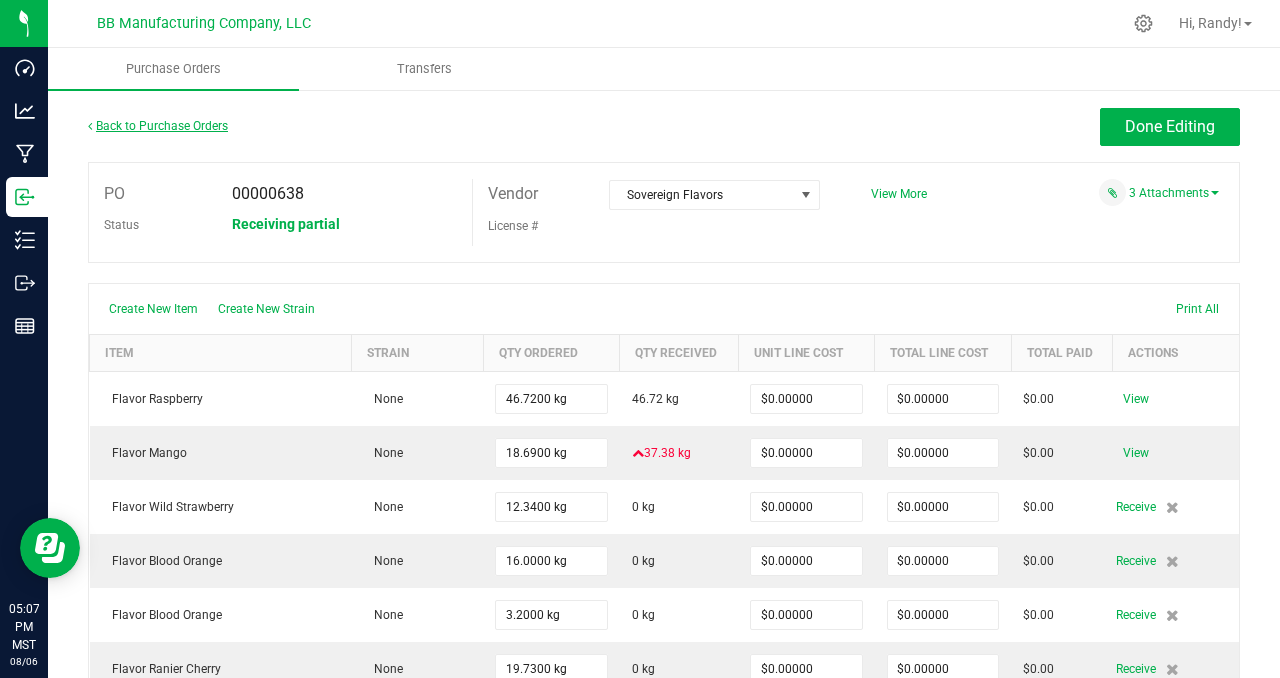click on "Back to Purchase Orders" at bounding box center [158, 126] 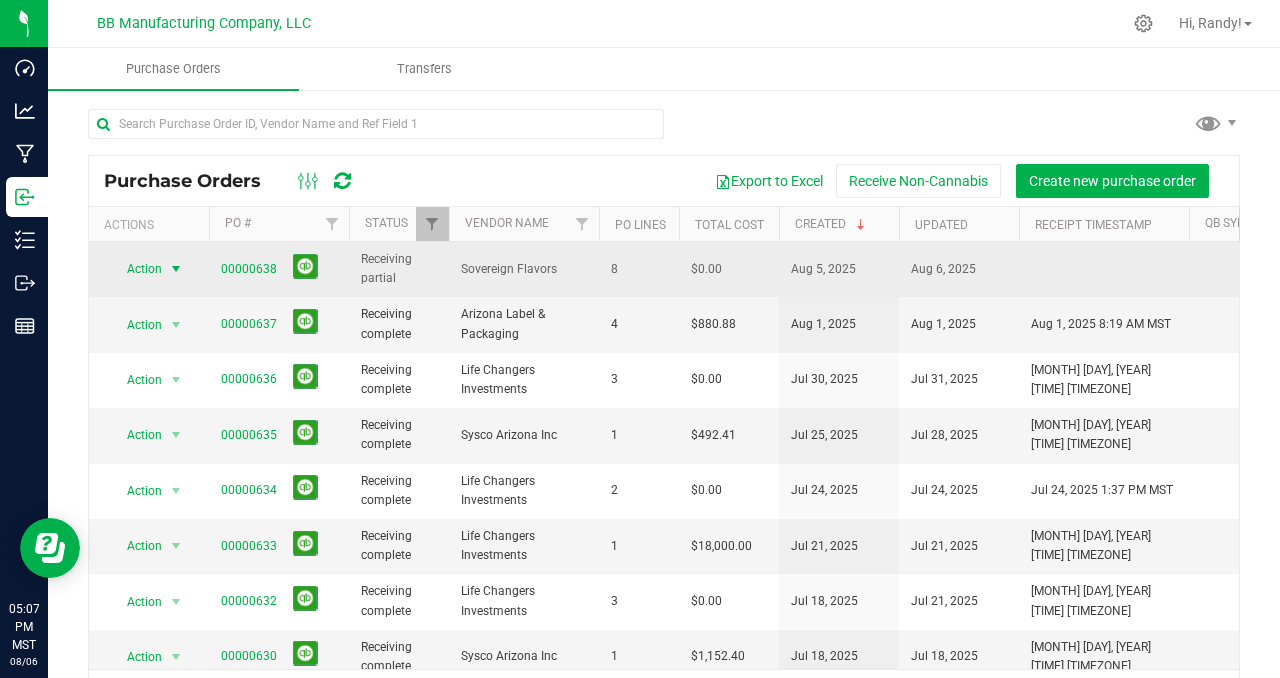 click at bounding box center [176, 269] 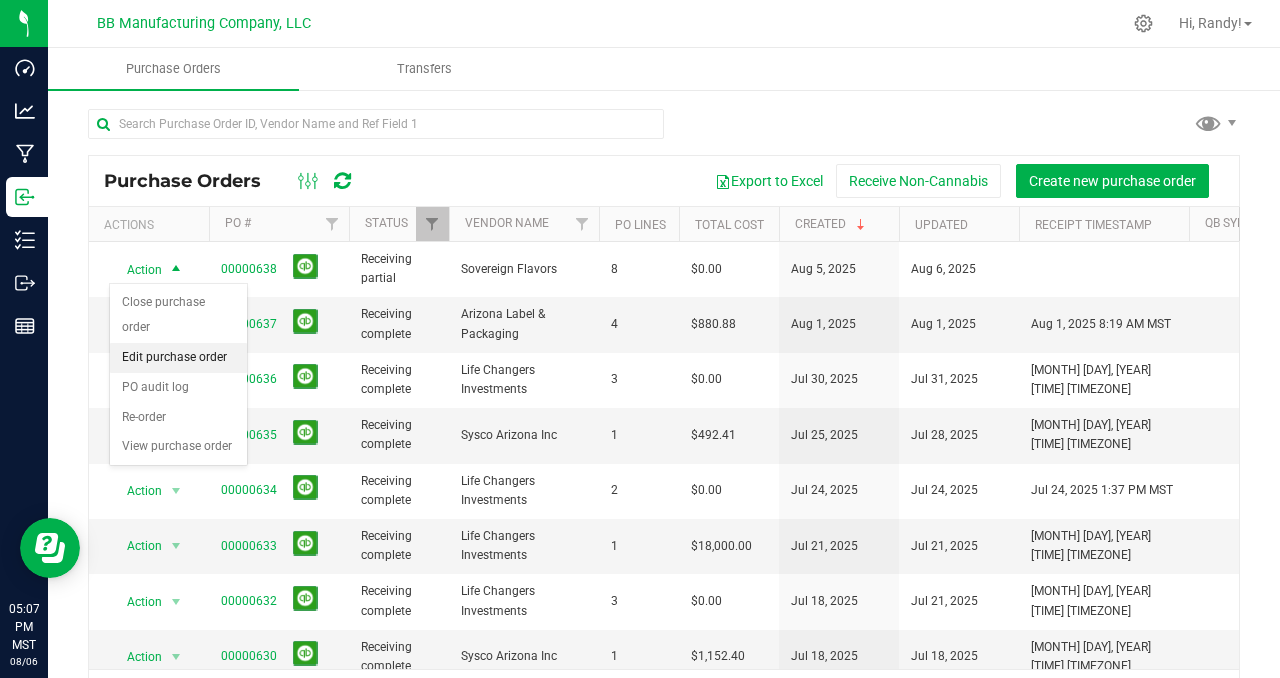 click on "Edit purchase order" at bounding box center (178, 358) 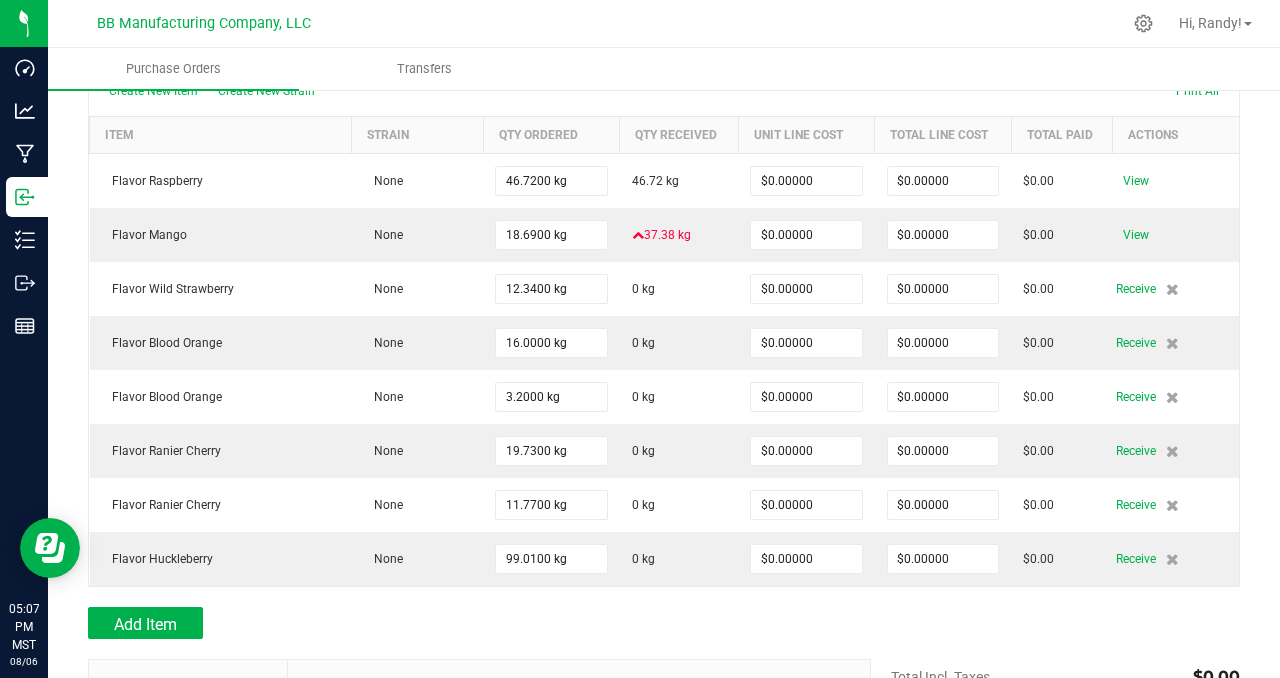 scroll, scrollTop: 222, scrollLeft: 0, axis: vertical 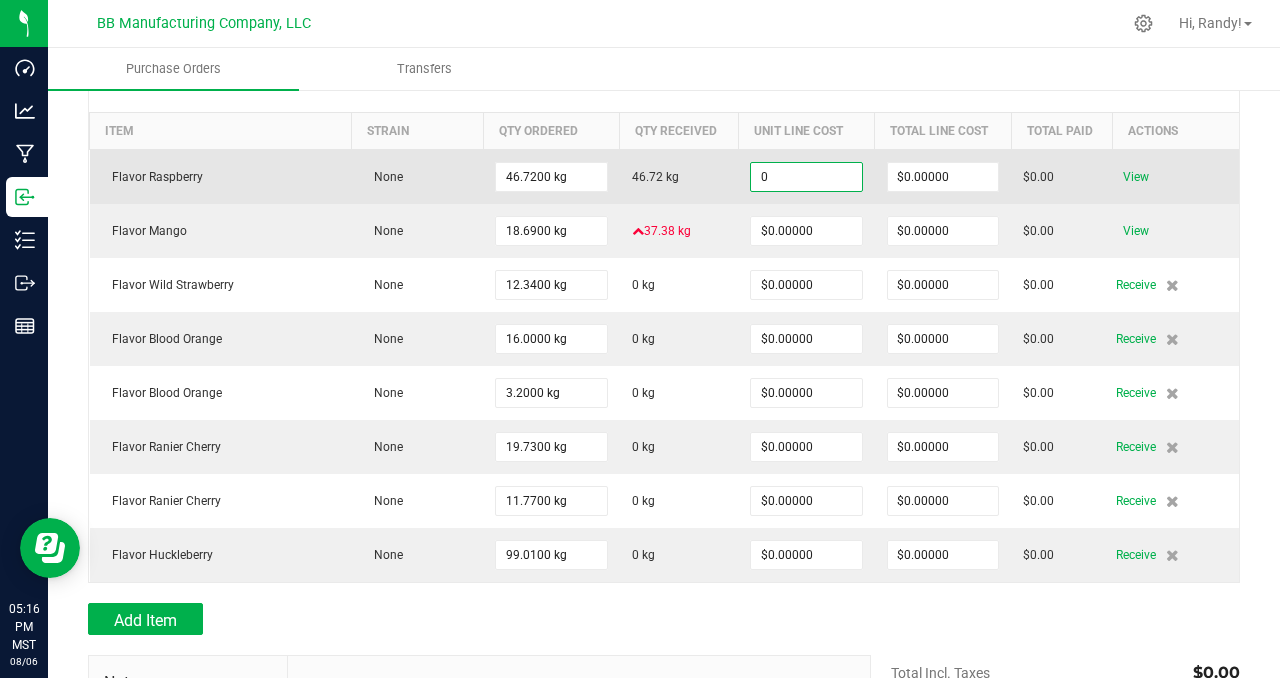 click on "0" at bounding box center (806, 177) 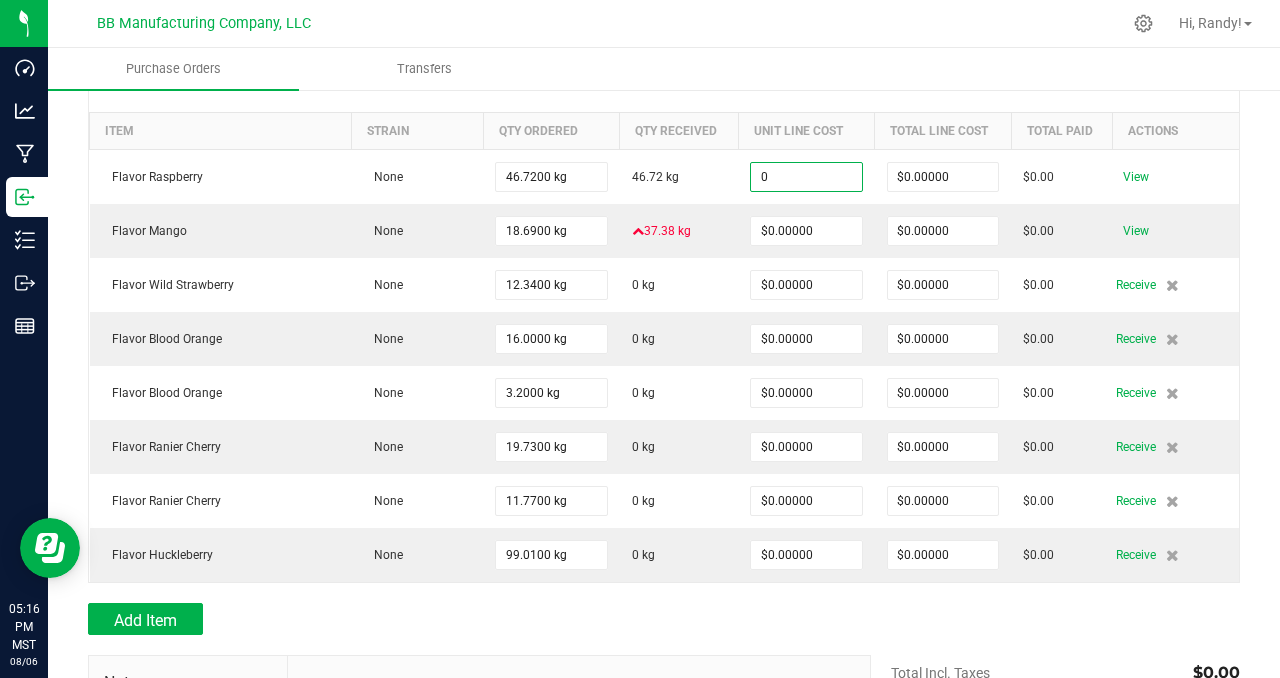 type on "$0.00000" 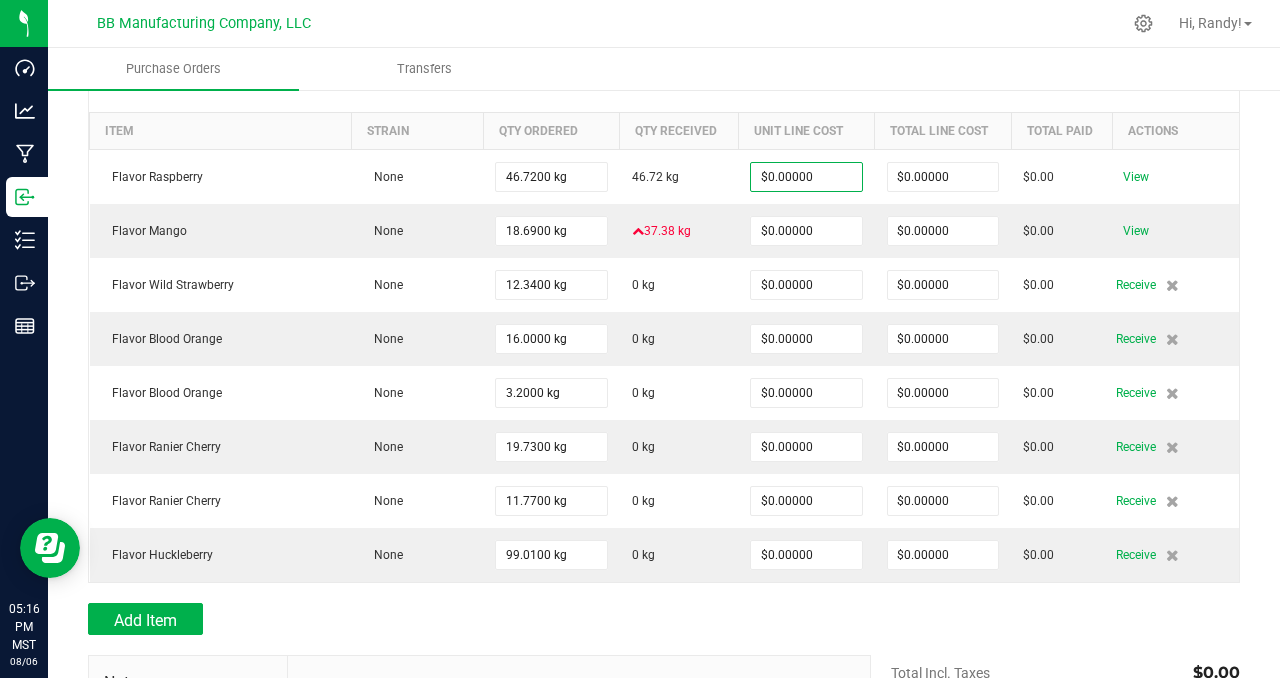 click at bounding box center (739, 23) 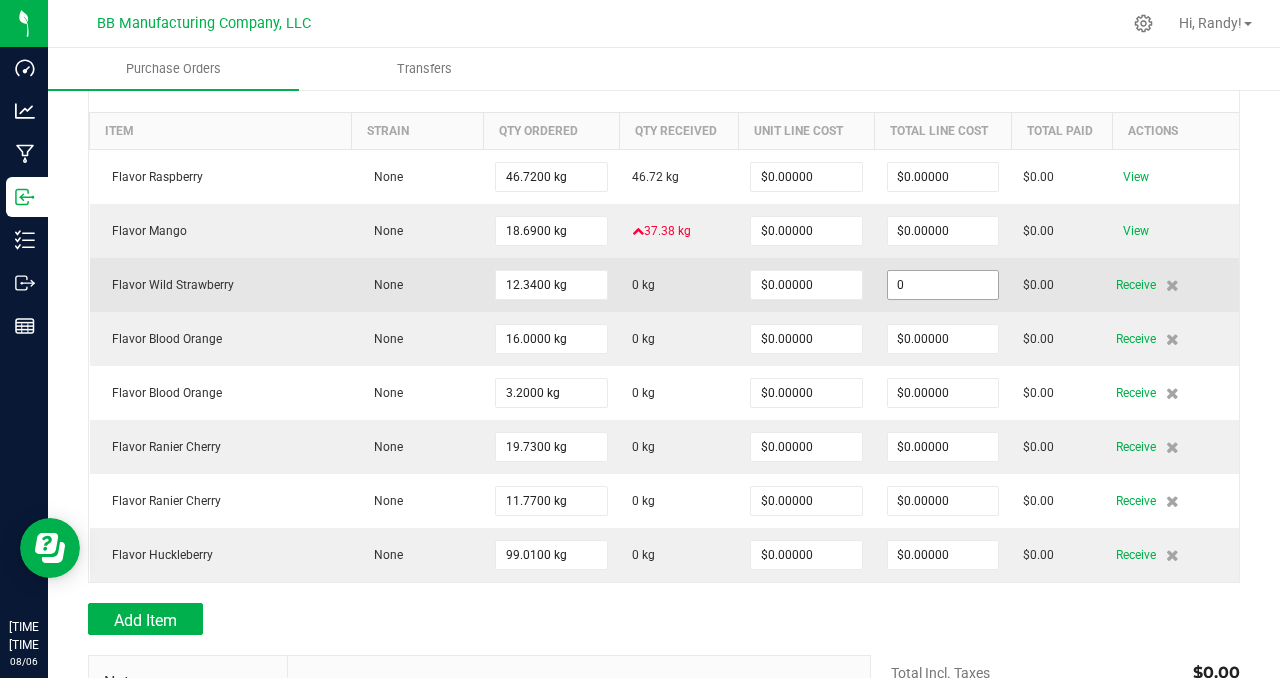 click on "0" at bounding box center [943, 285] 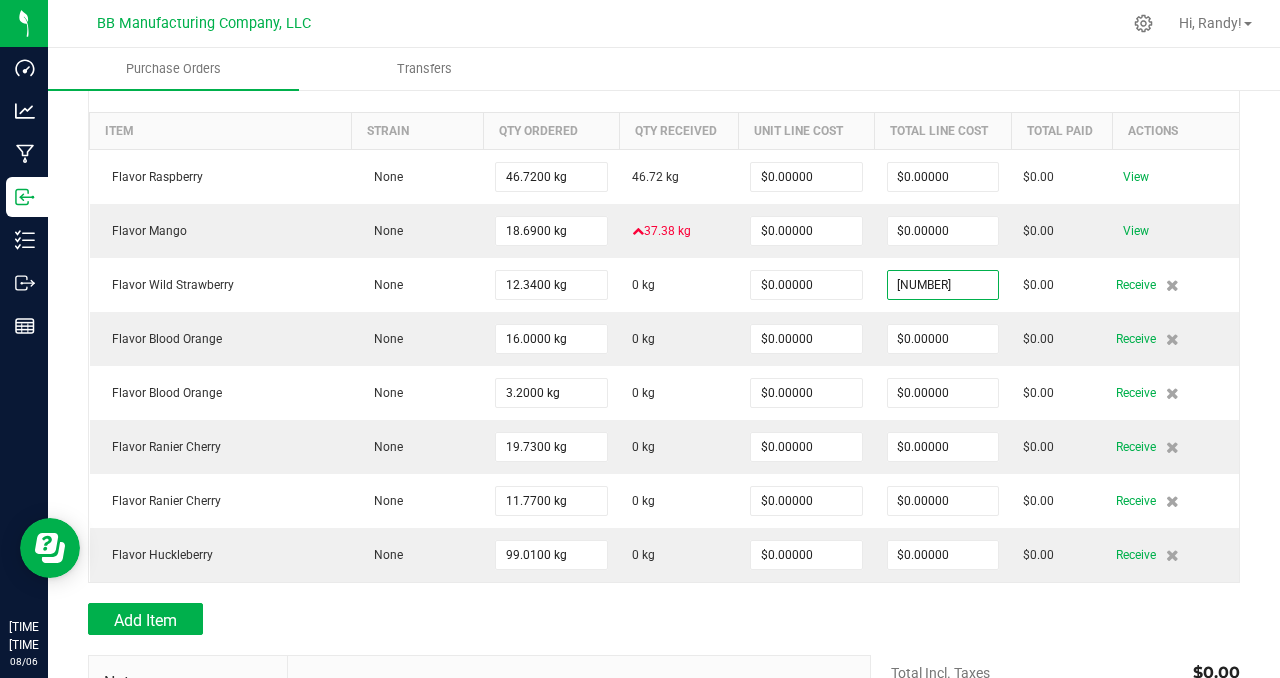 type on "$607.87000" 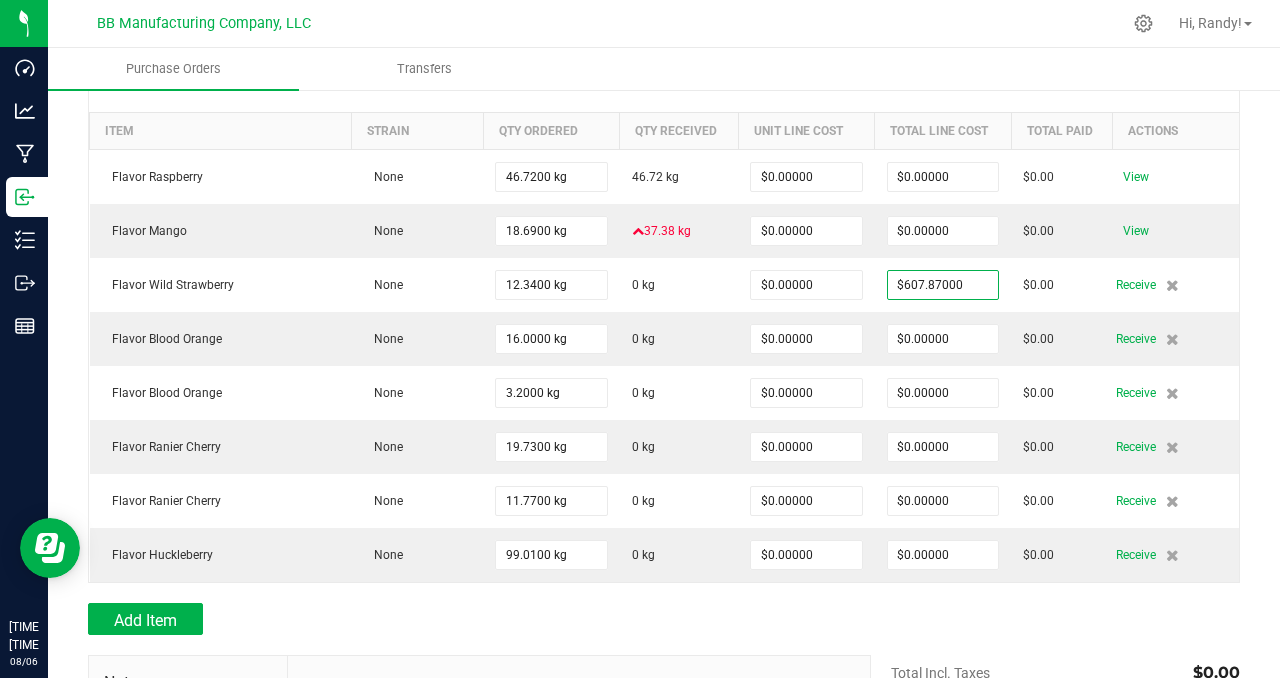 click on "Dashboard Analytics Manufacturing Inbound Inventory Outbound Reports 05:18 PM MST 08/06/2025  08/06   BB Manufacturing Company, LLC   Hi, Randy!
Purchase Orders
Transfers
Back to Purchase Orders
Done Editing
PO
00000638
Status" at bounding box center [640, 339] 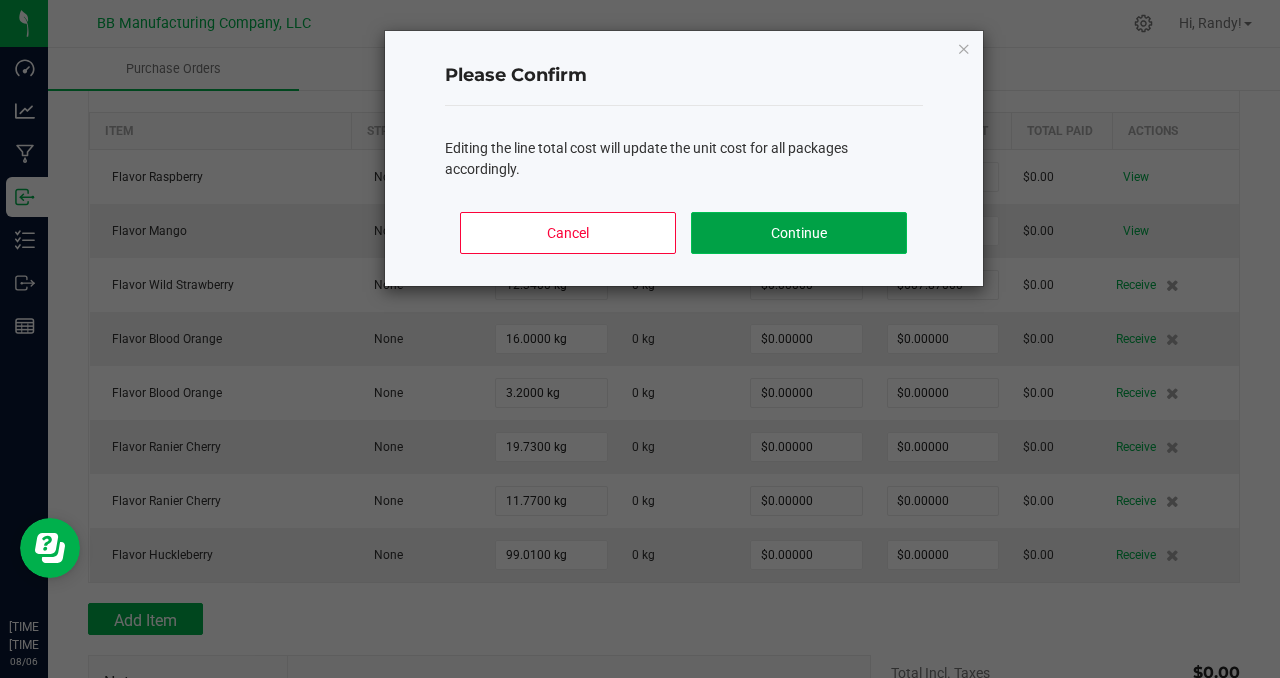 click on "Continue" 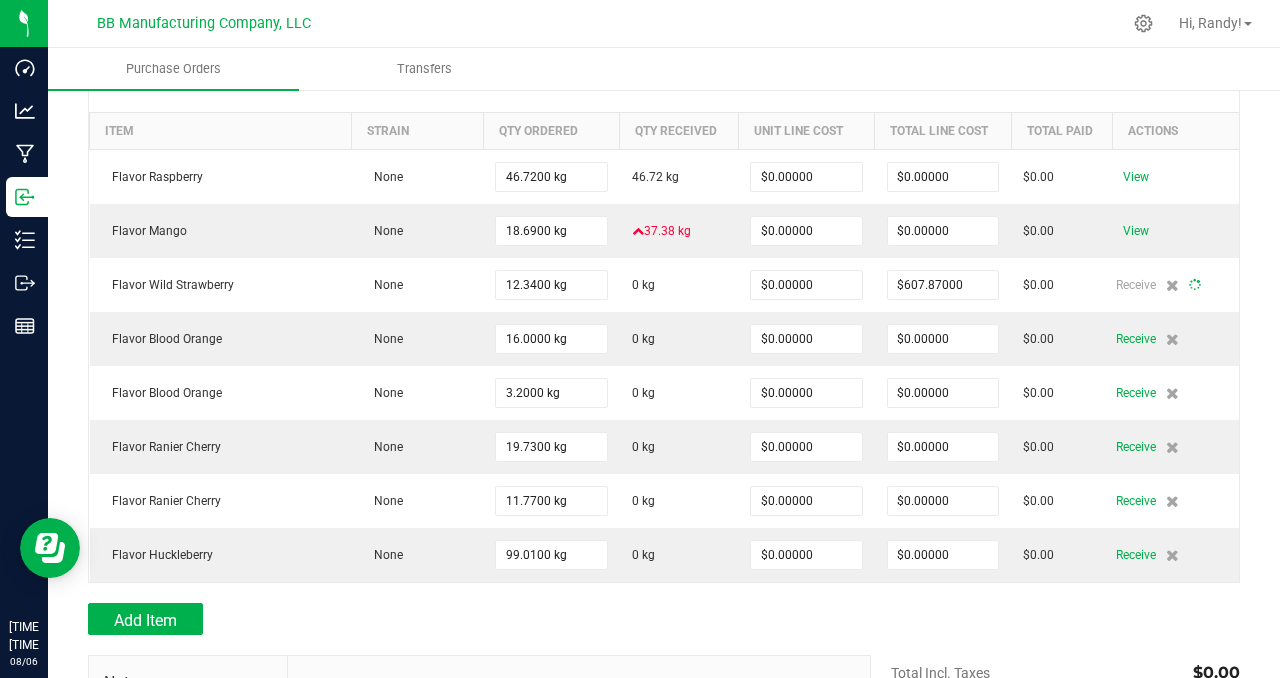 type on "12" 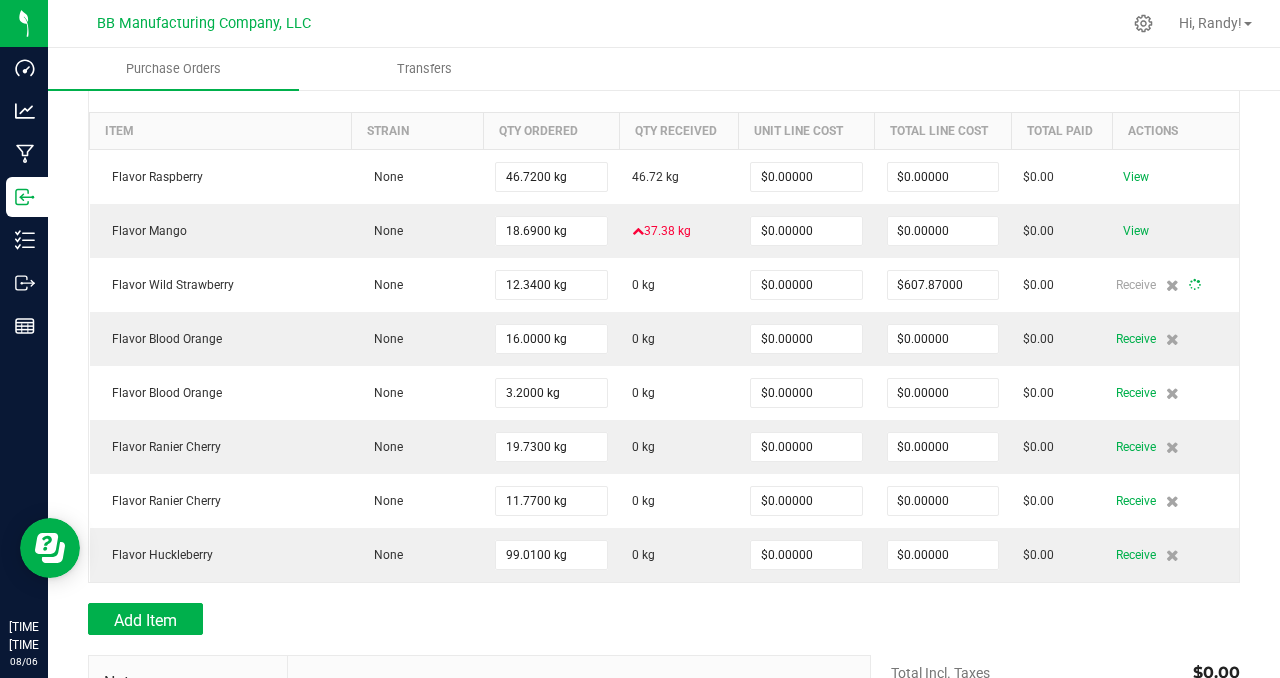 type on "$49.26013" 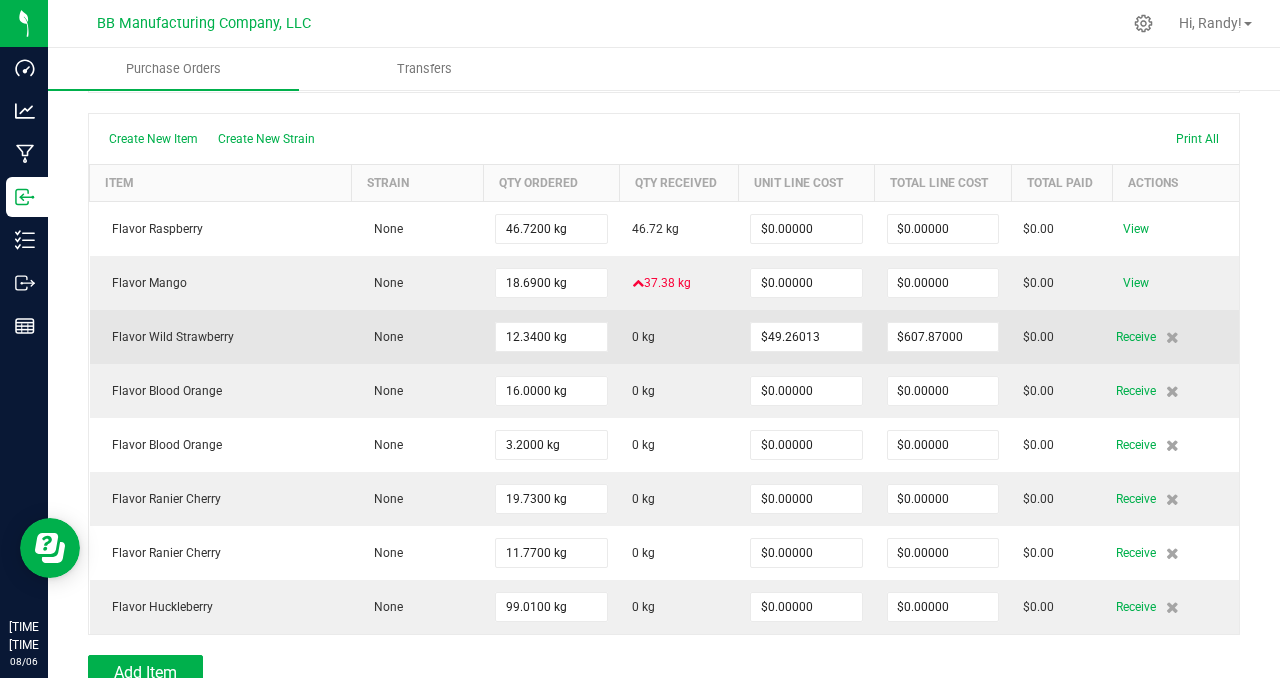 scroll, scrollTop: 161, scrollLeft: 0, axis: vertical 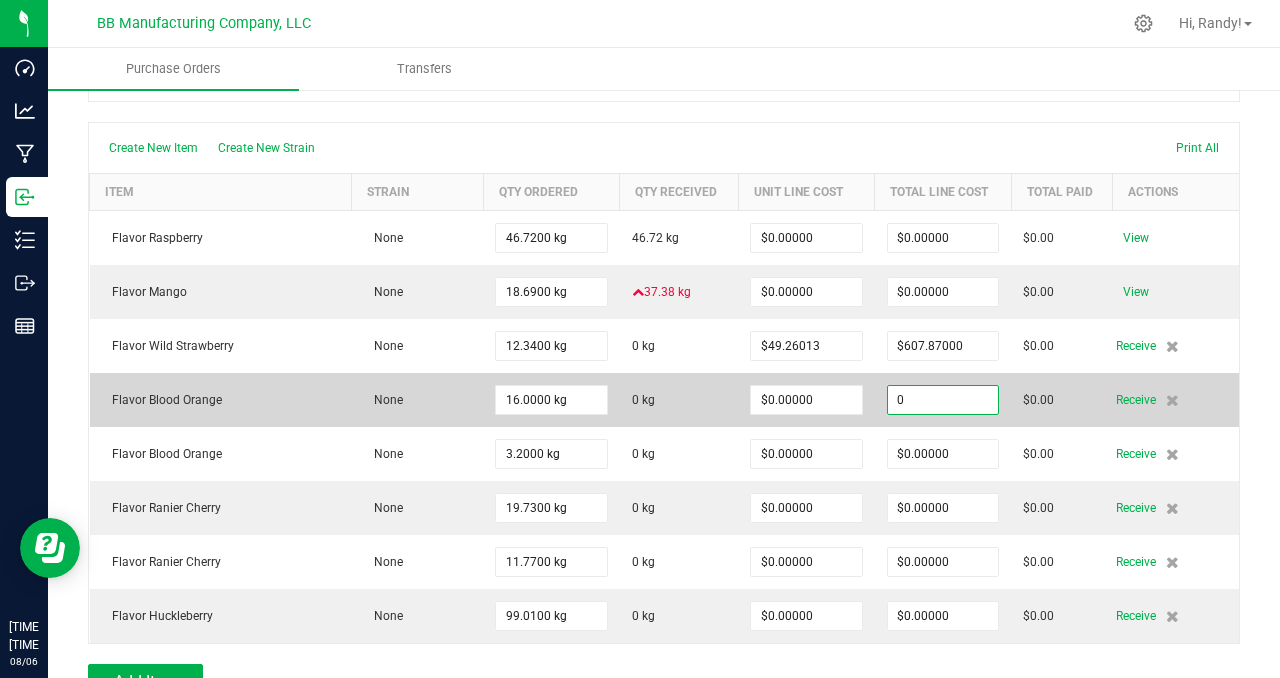 click on "0" at bounding box center [943, 400] 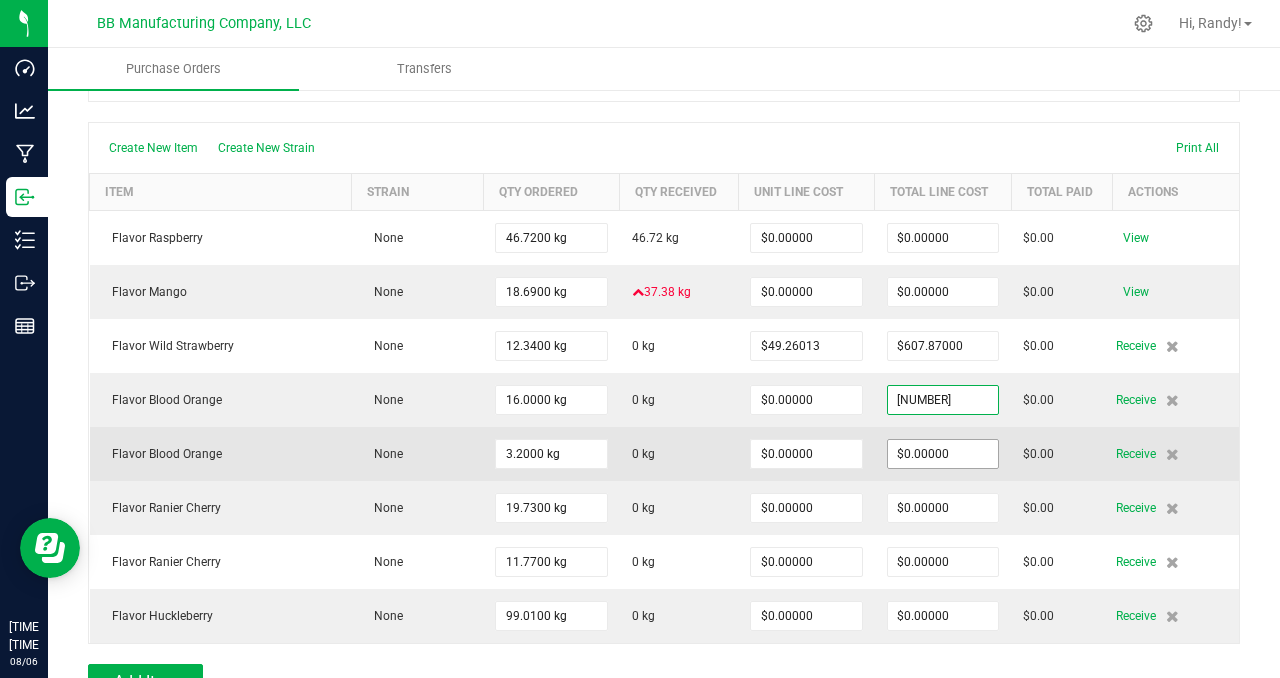type on "$794.83000" 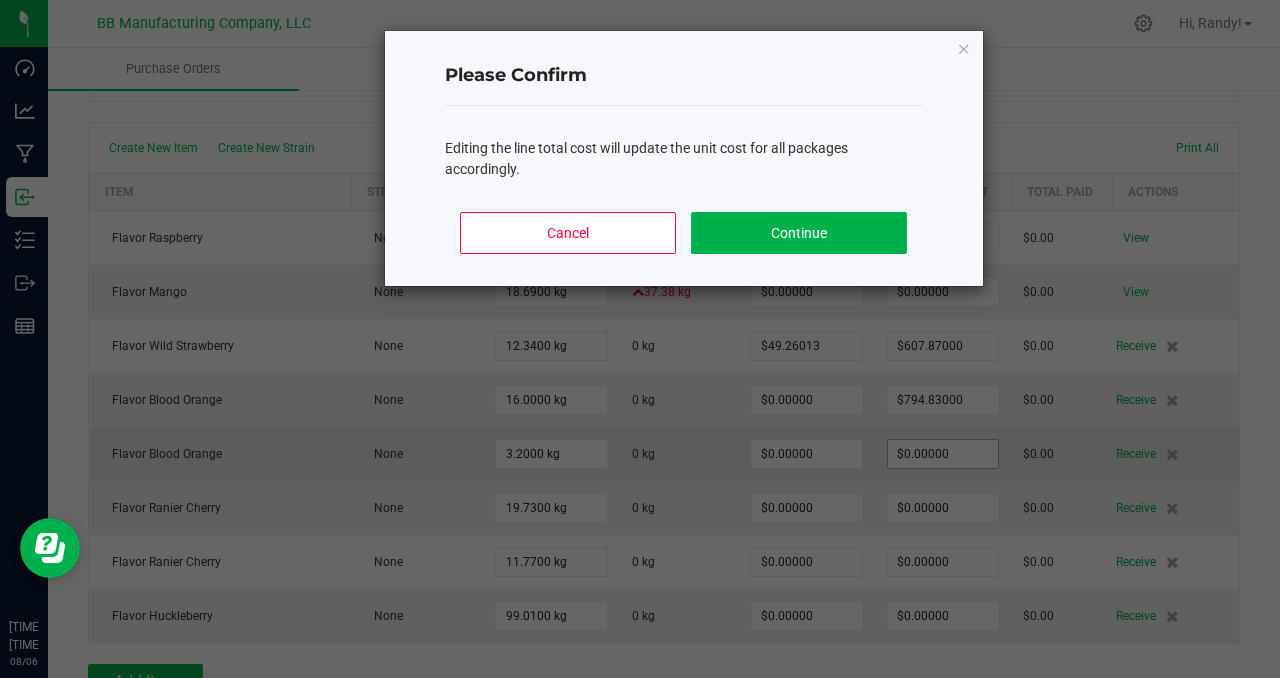 click on "Dashboard Analytics Manufacturing Inbound Inventory Outbound Reports 05:19 PM MST 08/06/2025  08/06   BB Manufacturing Company, LLC   Hi, Randy!
Purchase Orders
Transfers
Back to Purchase Orders
Done Editing
PO
00000638
Status" at bounding box center (640, 339) 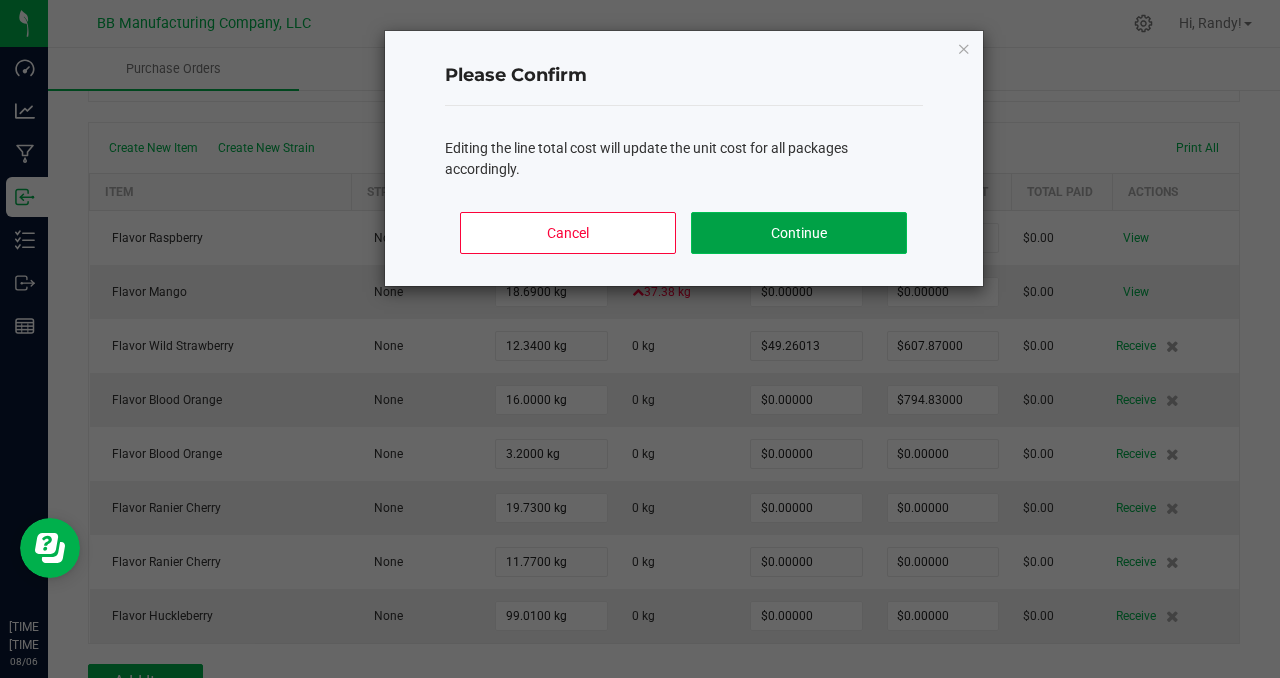 click on "Continue" 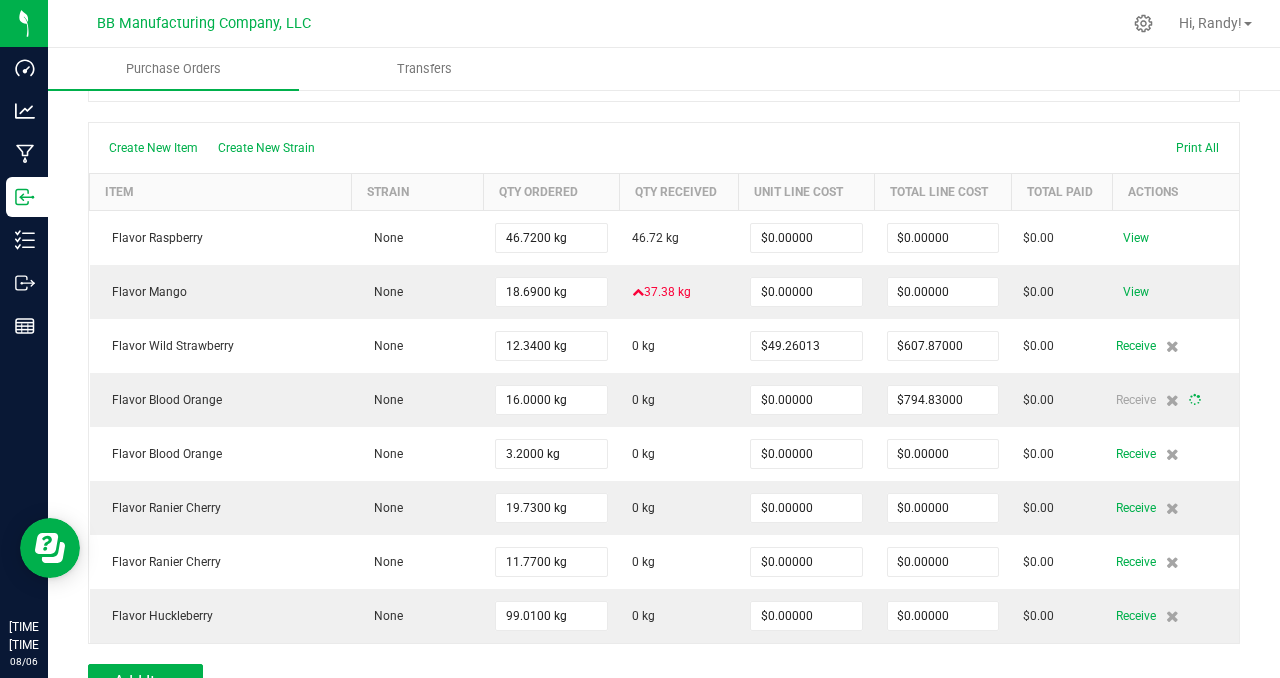 type on "16" 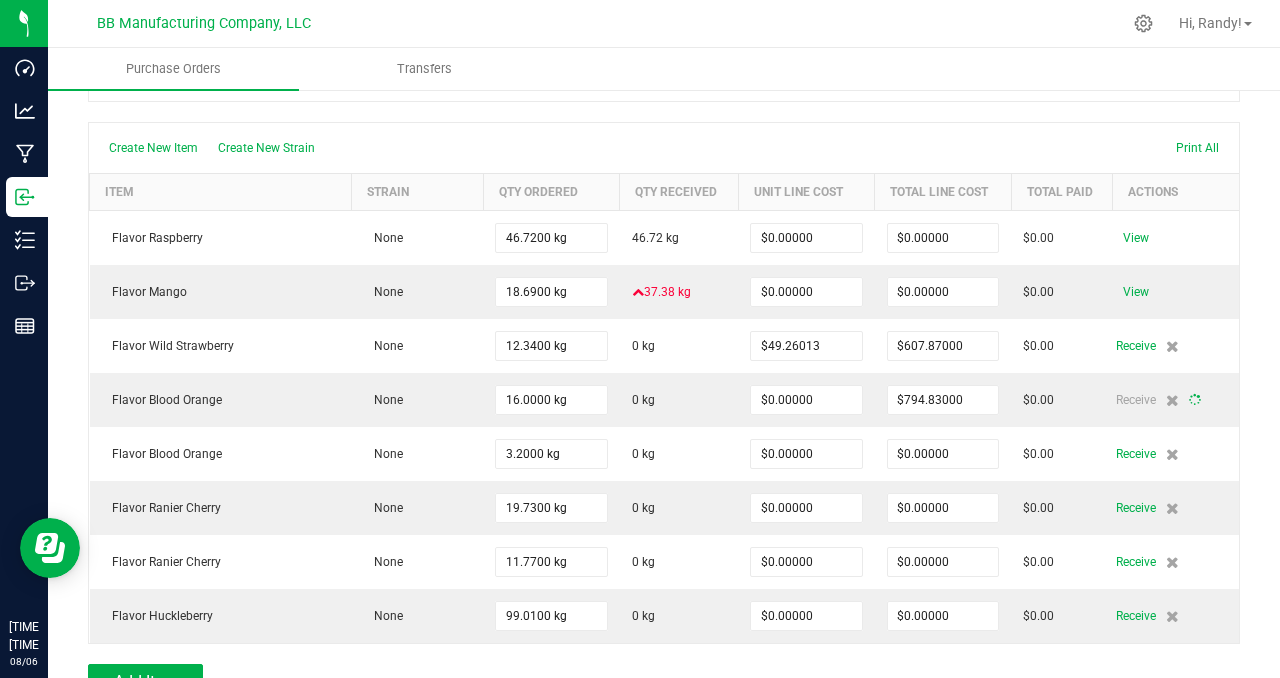 type on "$49.67688" 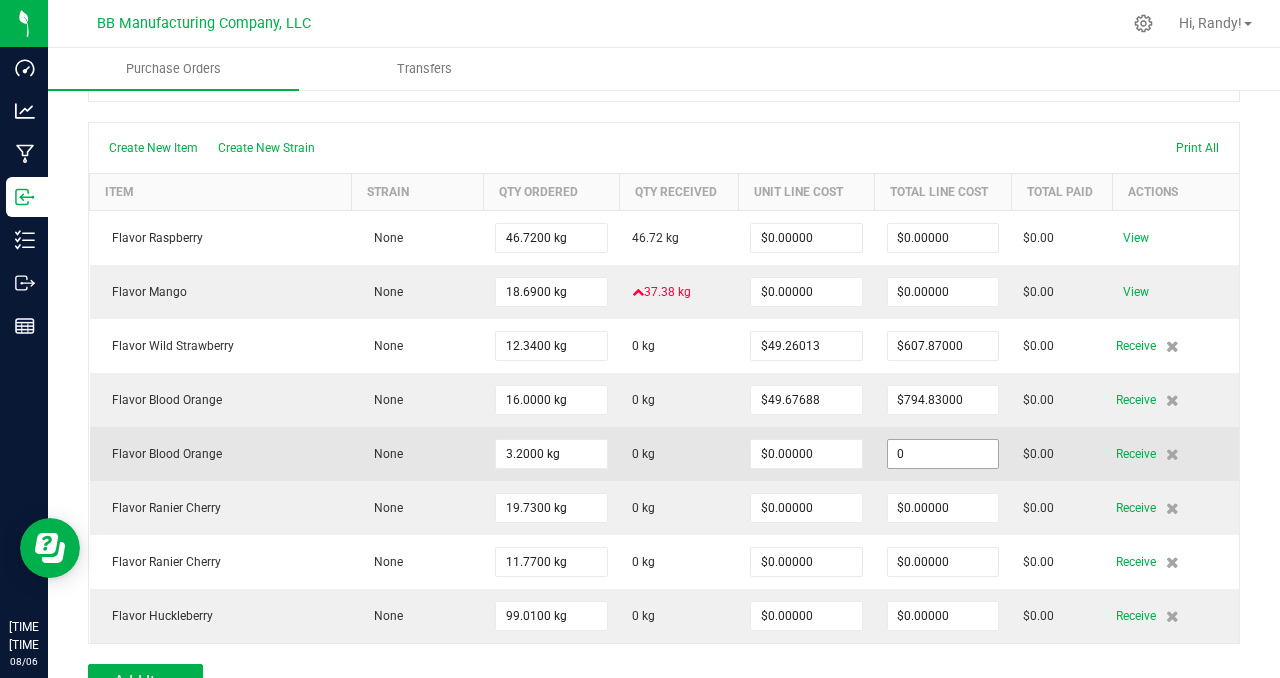 click on "0" at bounding box center [943, 454] 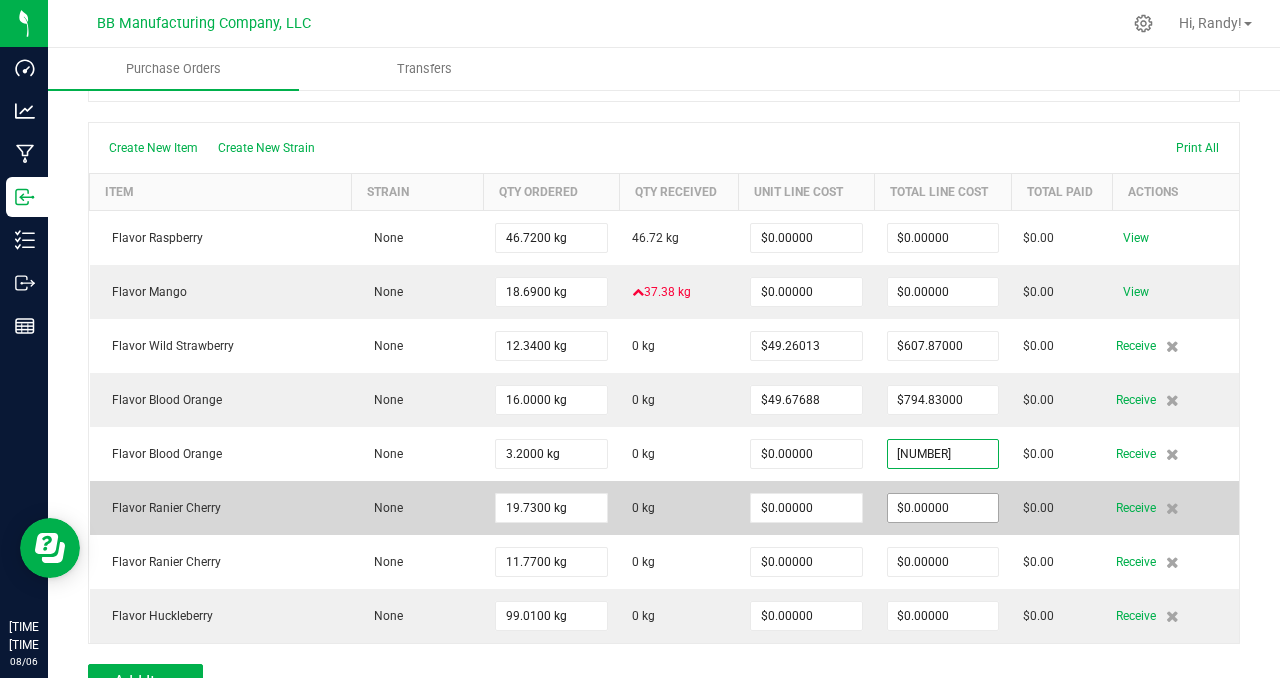 type on "$158.97000" 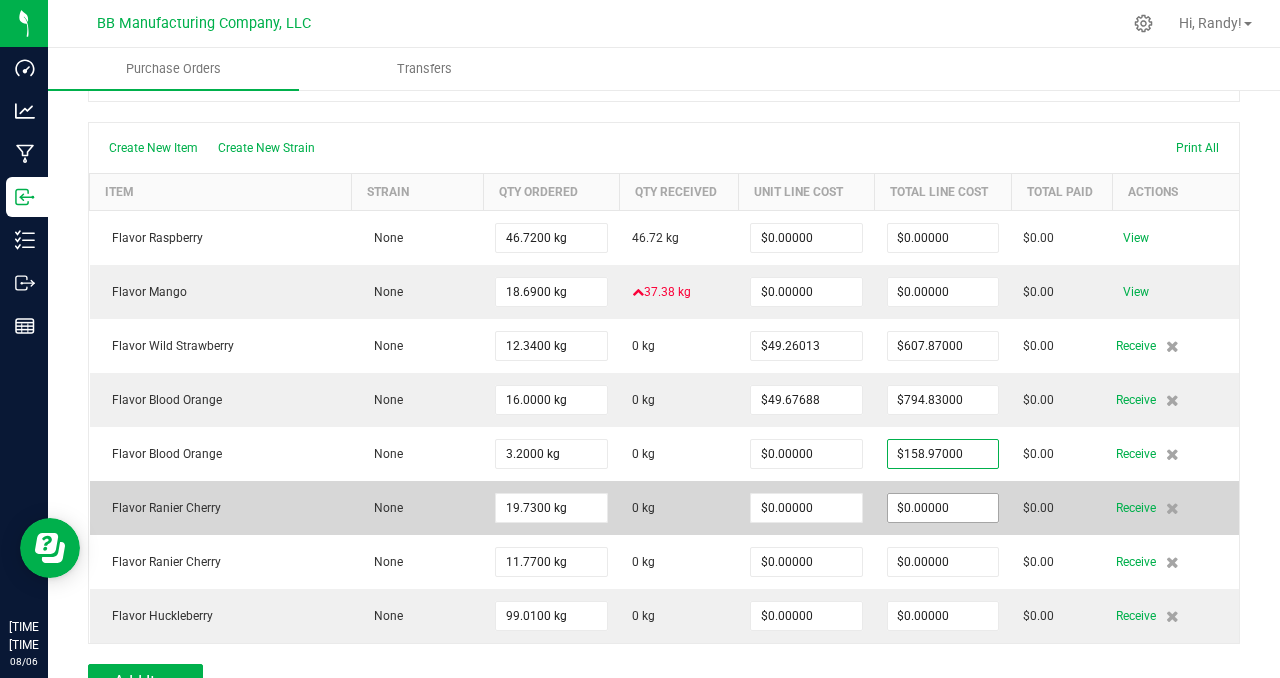 click on "Dashboard Analytics Manufacturing Inbound Inventory Outbound Reports 05:19 PM MST 08/06/2025  08/06   BB Manufacturing Company, LLC   Hi, Randy!
Purchase Orders
Transfers
Back to Purchase Orders
Done Editing
PO
00000638
Status" at bounding box center (640, 339) 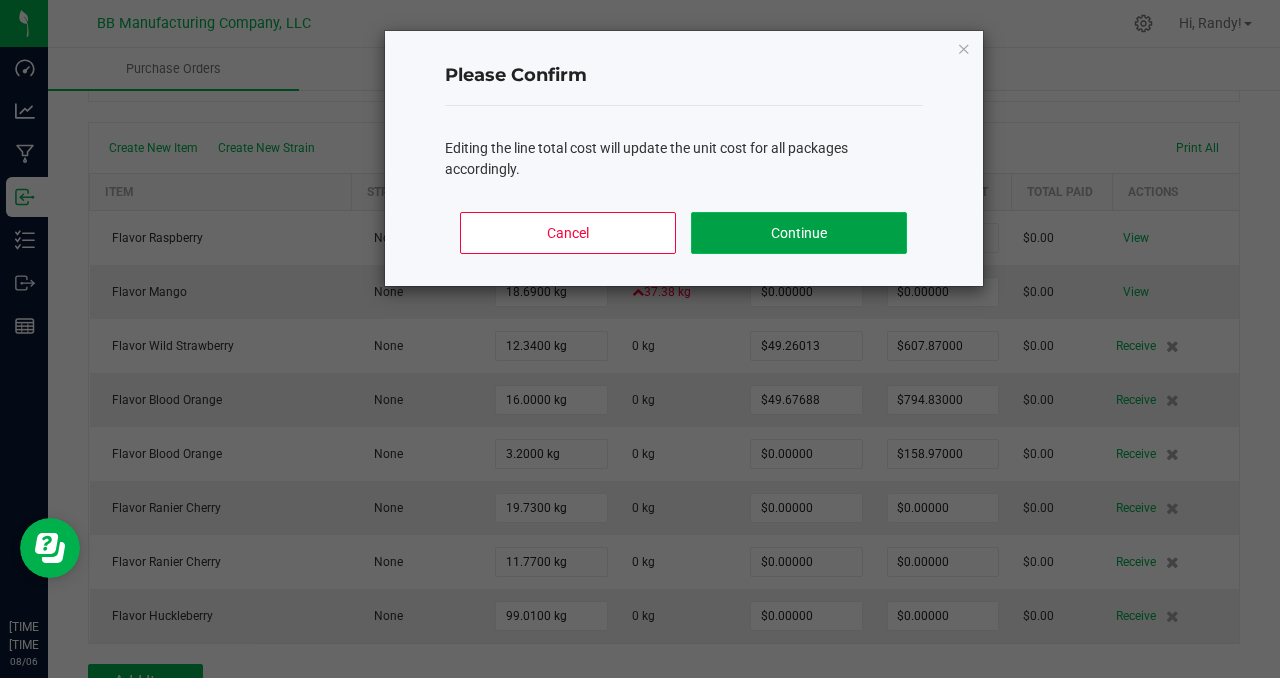 click on "Continue" 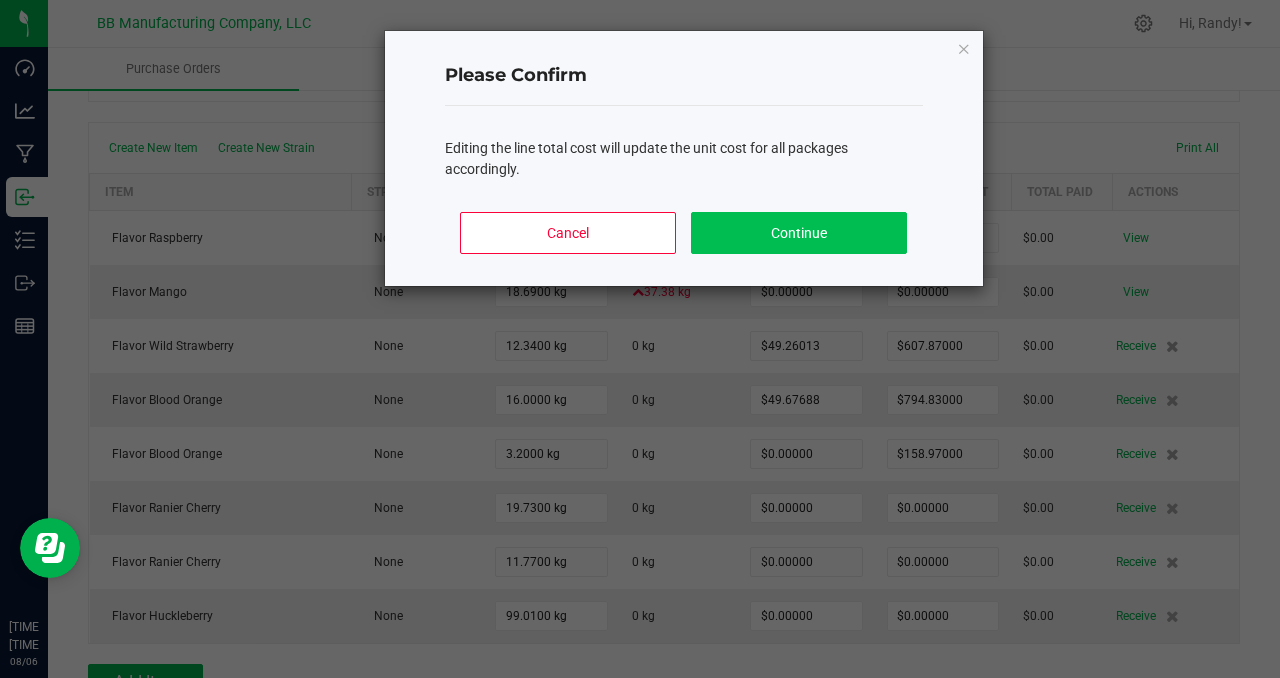 type on "3" 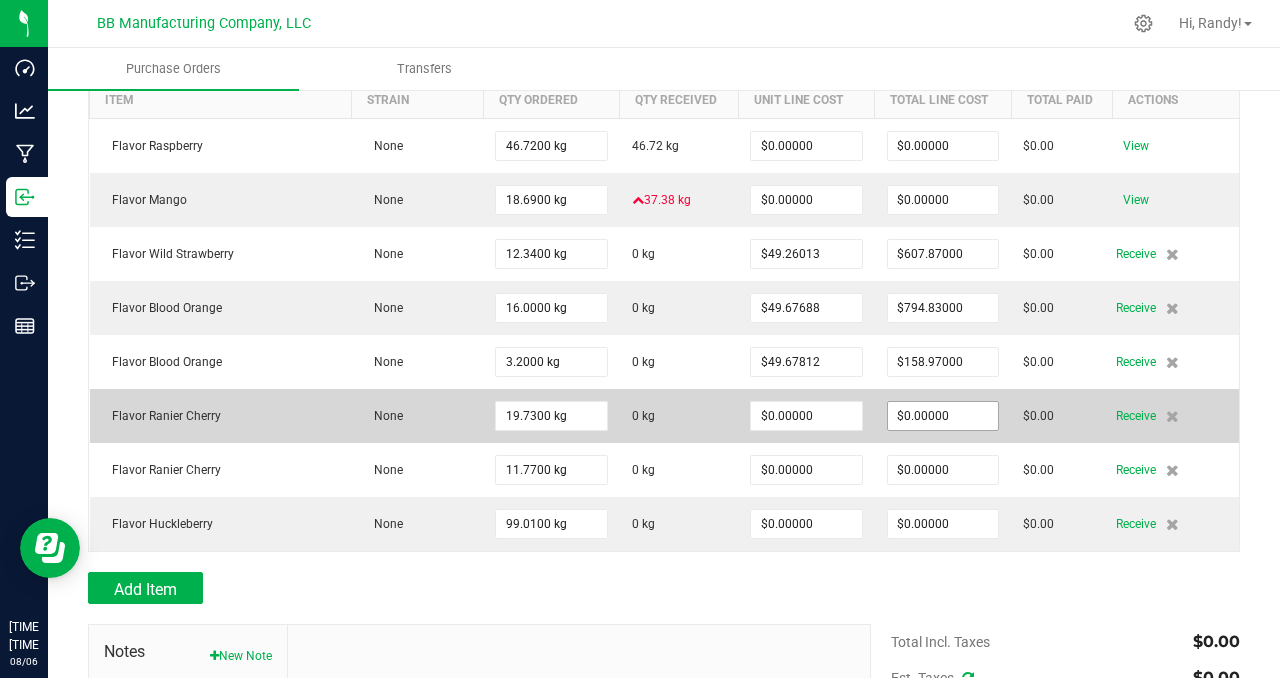 scroll, scrollTop: 258, scrollLeft: 0, axis: vertical 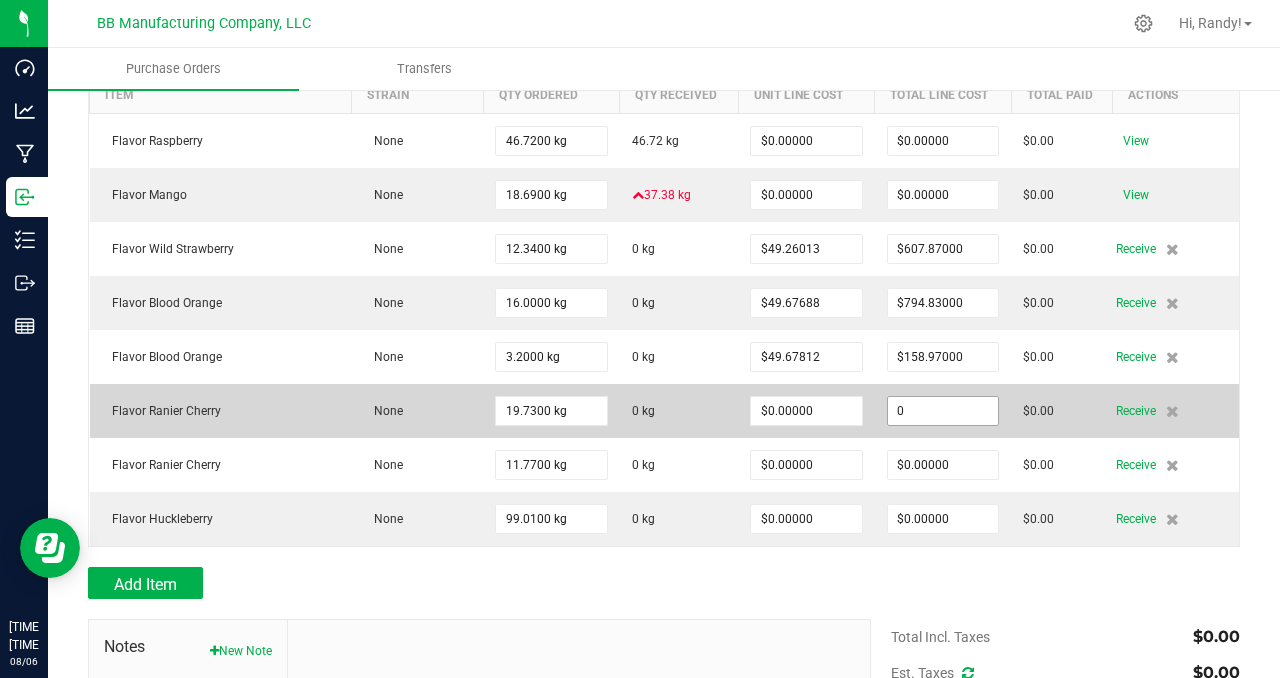 click on "0" at bounding box center (943, 411) 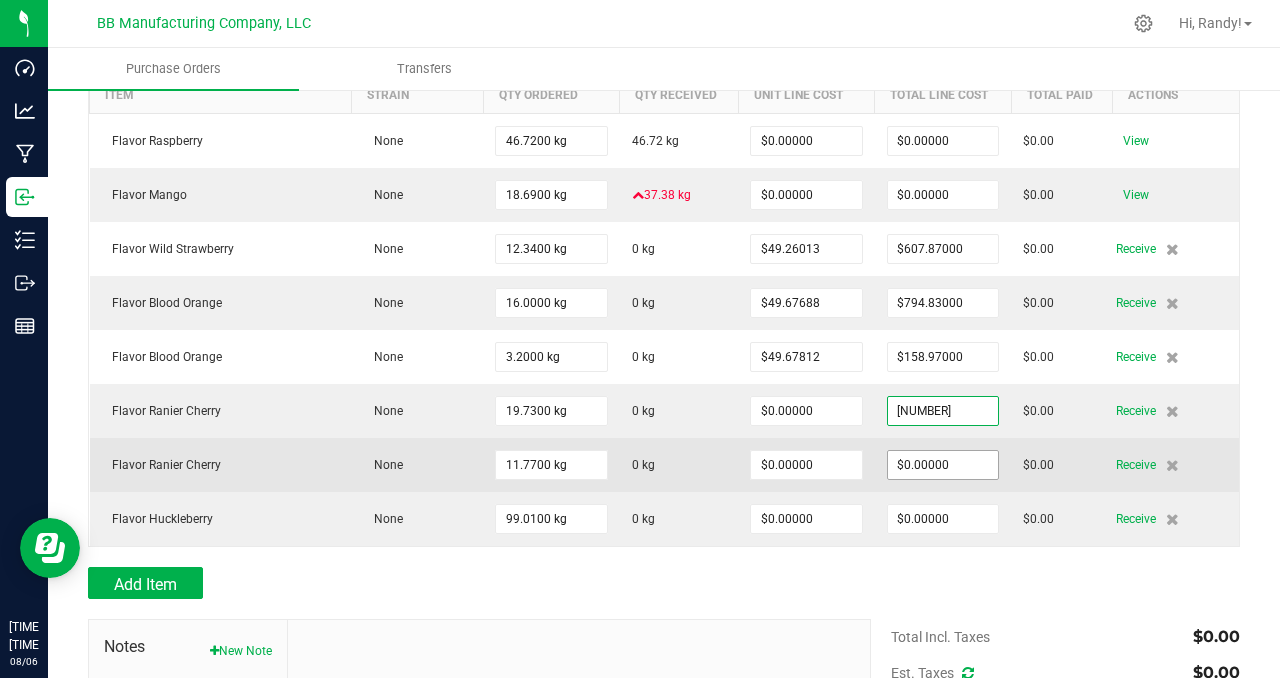 type on "$834.83000" 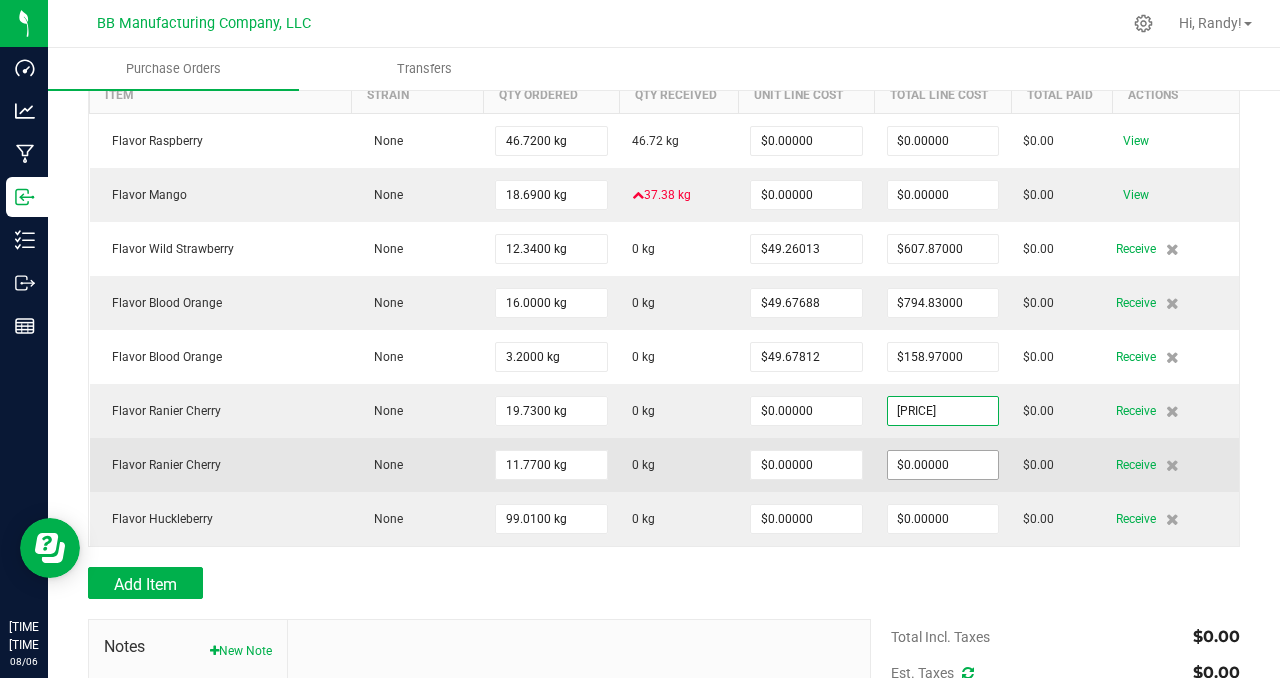 click on "Dashboard Analytics Manufacturing Inbound Inventory Outbound Reports 05:19 PM MST 08/06/2025  08/06   BB Manufacturing Company, LLC   Hi, Randy!
Purchase Orders
Transfers
Back to Purchase Orders
Done Editing
PO
00000638
Status" at bounding box center (640, 339) 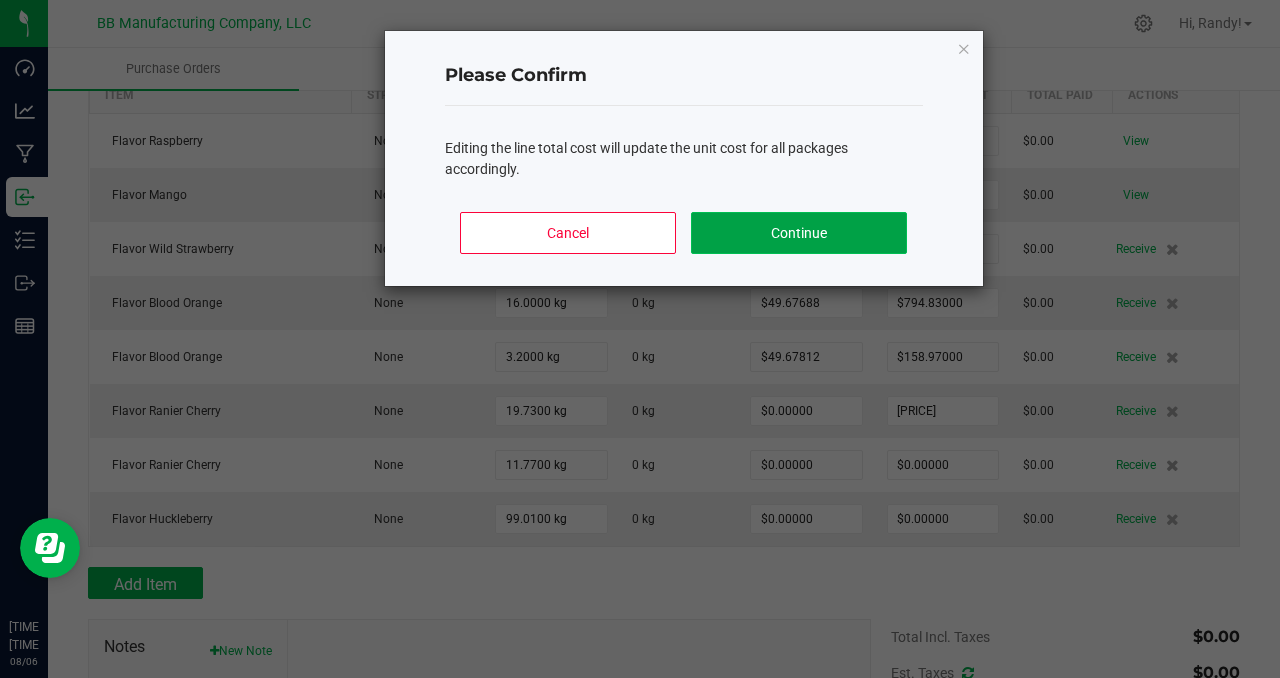 click on "Continue" 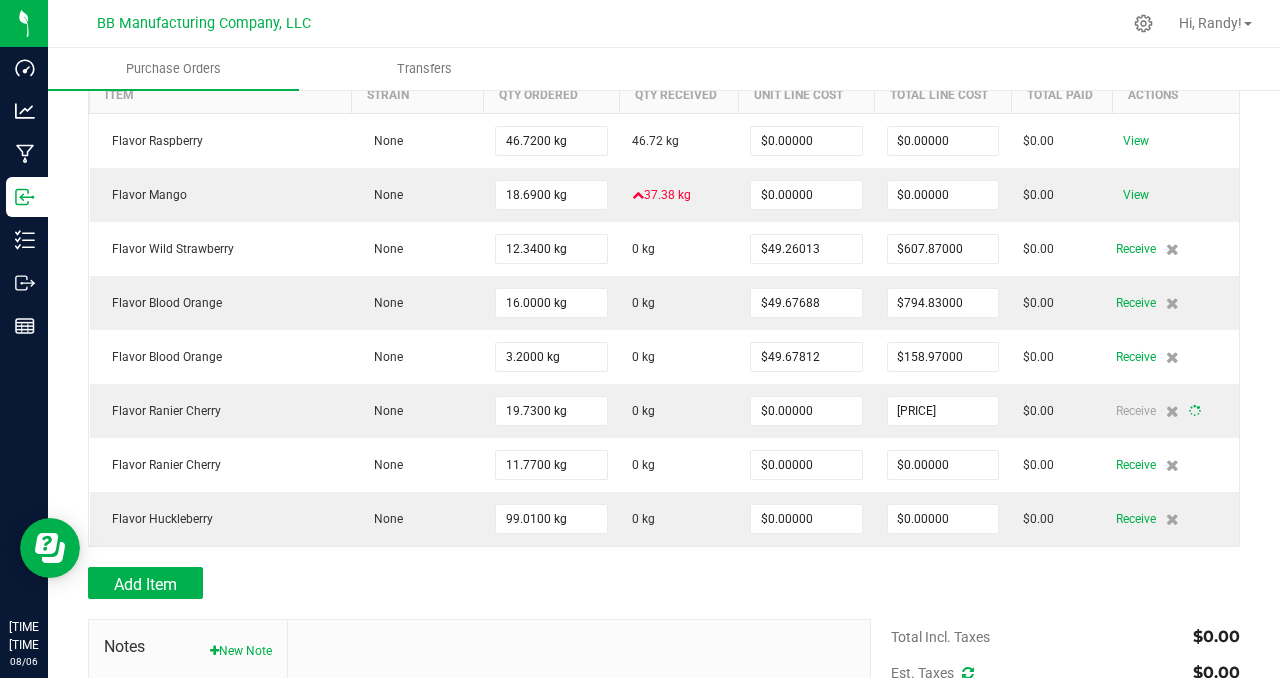 type on "20" 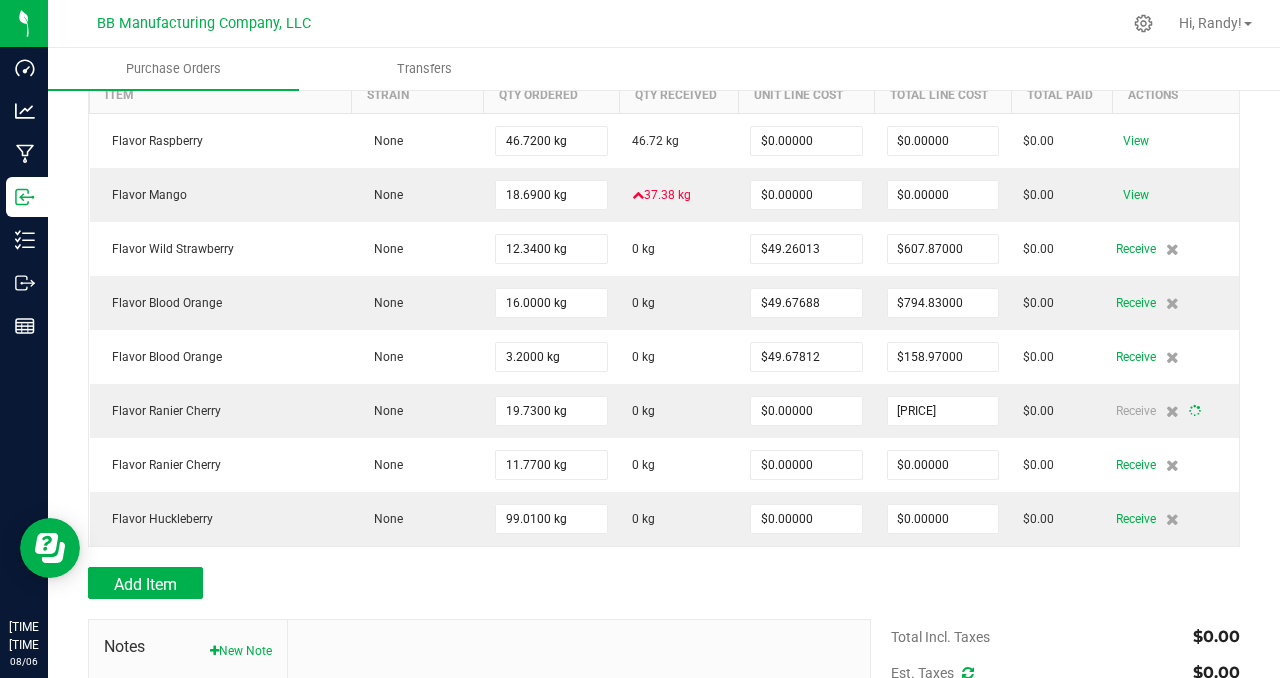 type on "$42.31272" 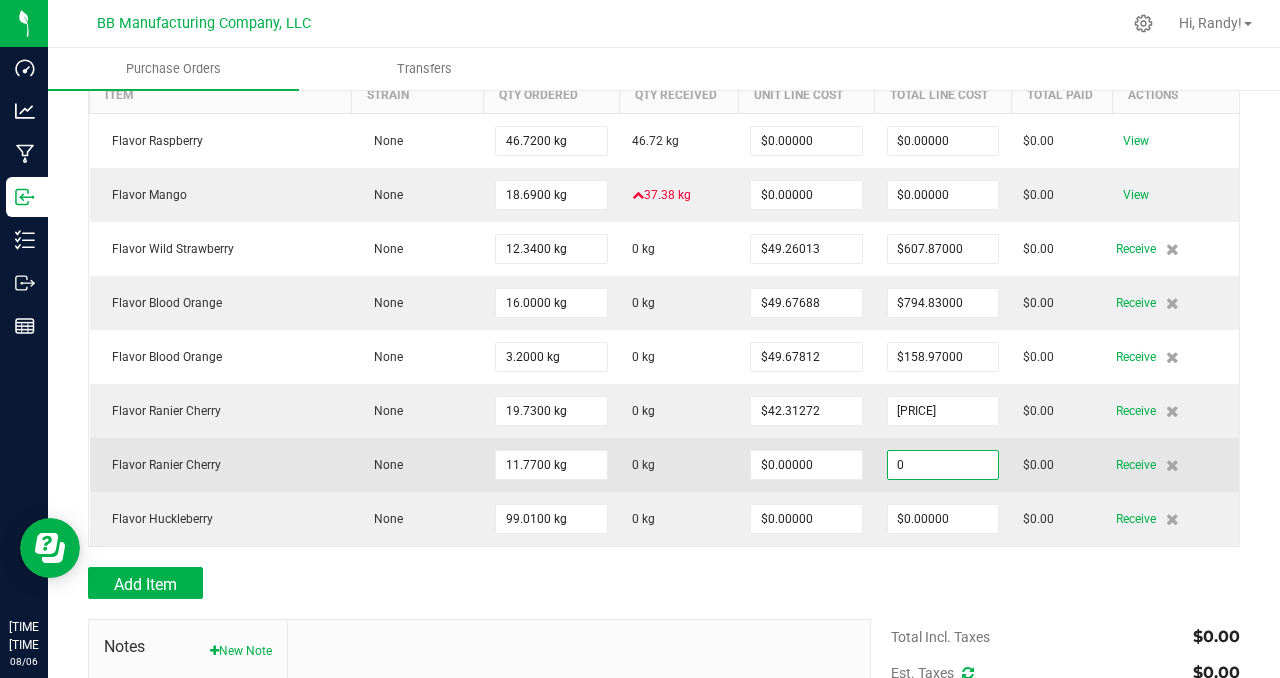 click on "0" at bounding box center (943, 465) 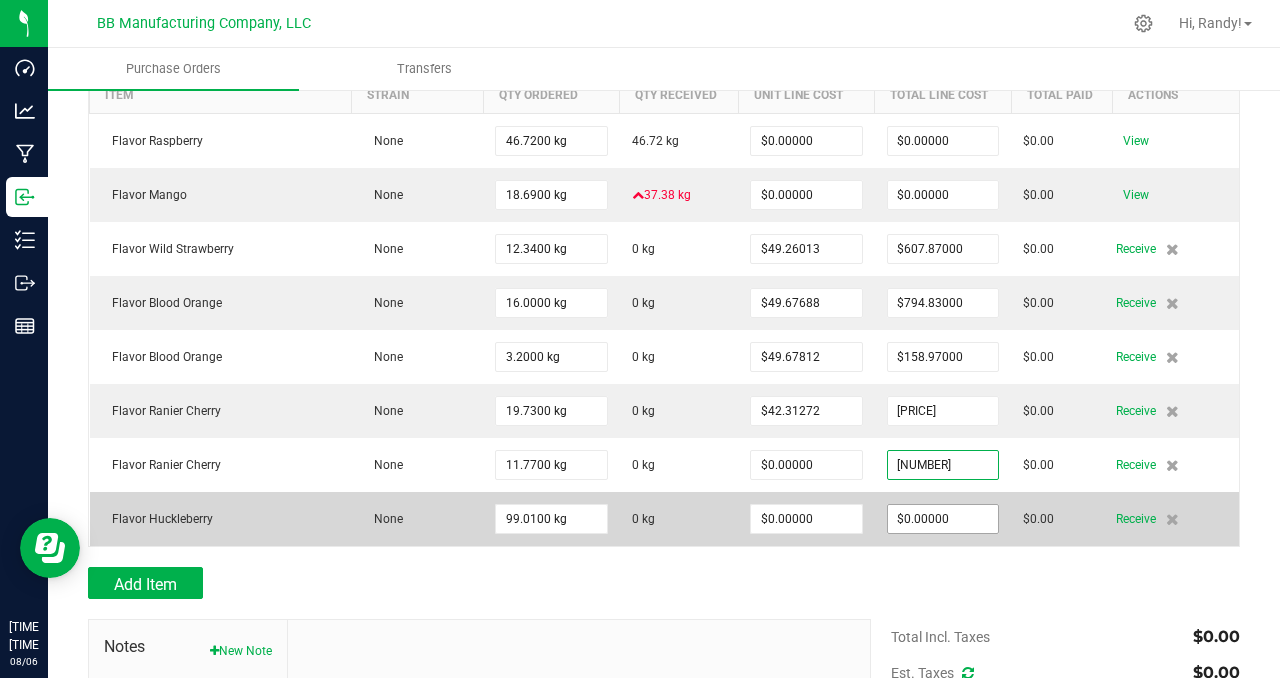 type on "$500.90000" 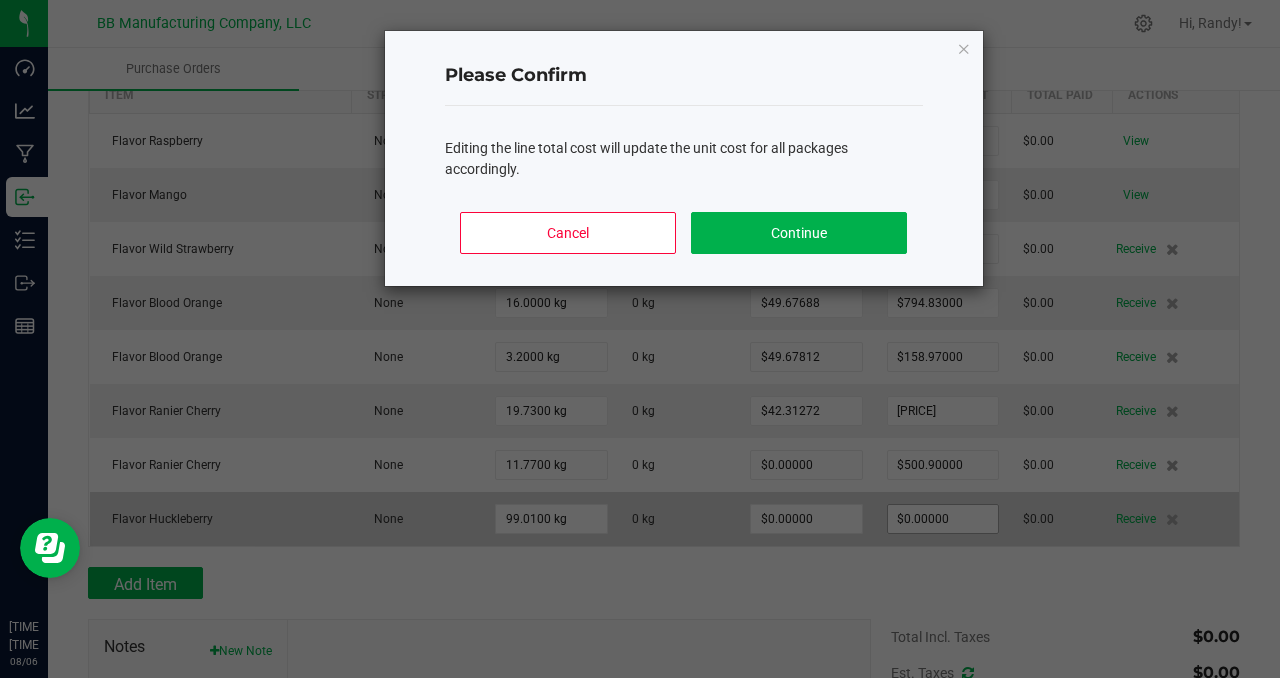 click on "Dashboard Analytics Manufacturing Inbound Inventory Outbound Reports 05:20 PM MST 08/06/2025  08/06   BB Manufacturing Company, LLC   Hi, Randy!
Purchase Orders
Transfers
Back to Purchase Orders
Done Editing
PO
00000638
Status" at bounding box center (640, 339) 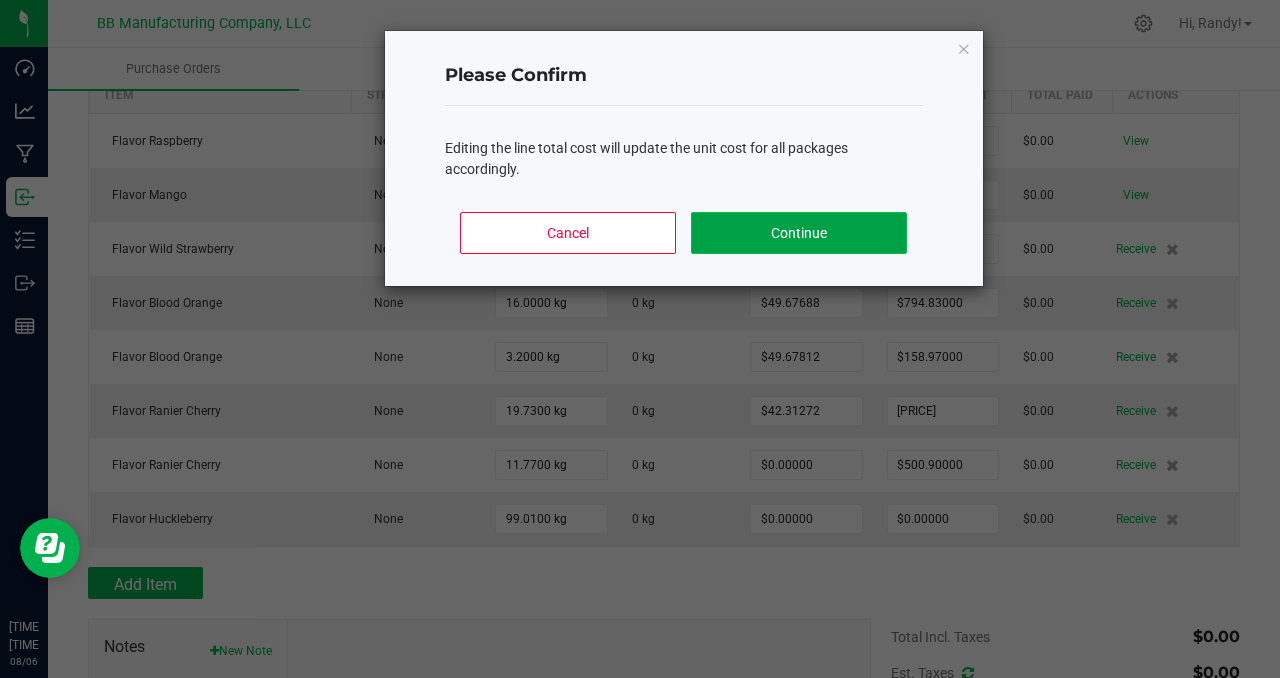 click on "Continue" 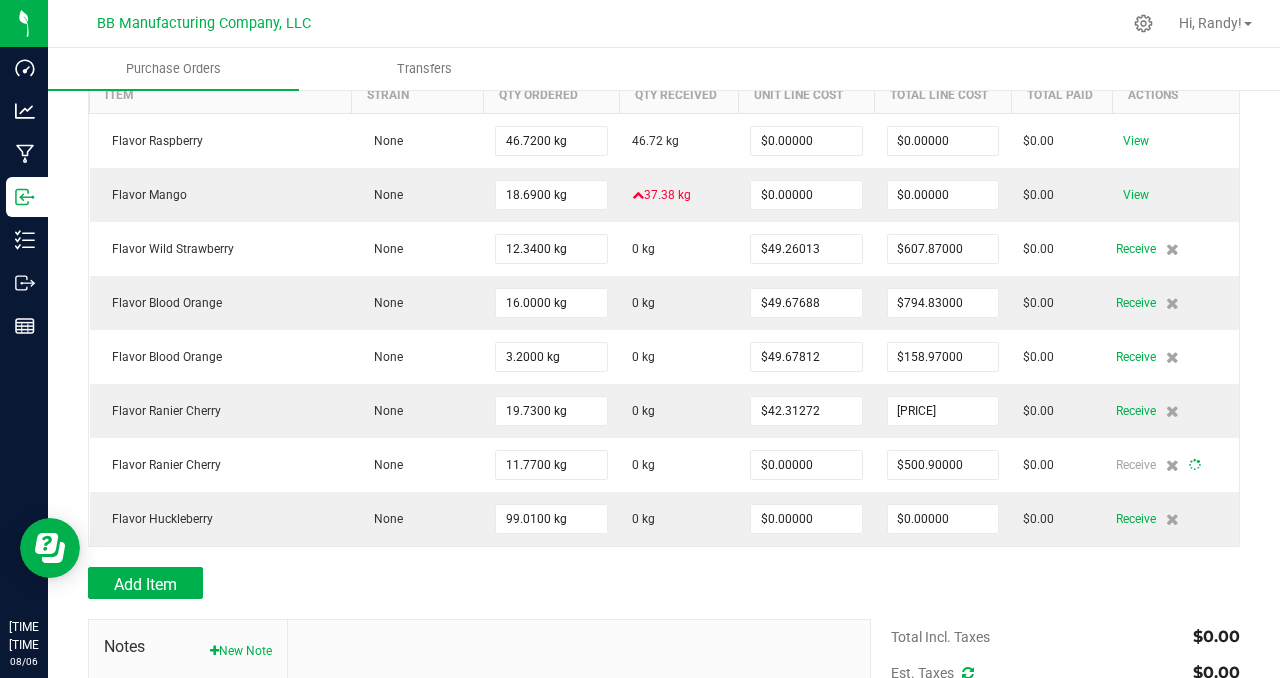 type on "12" 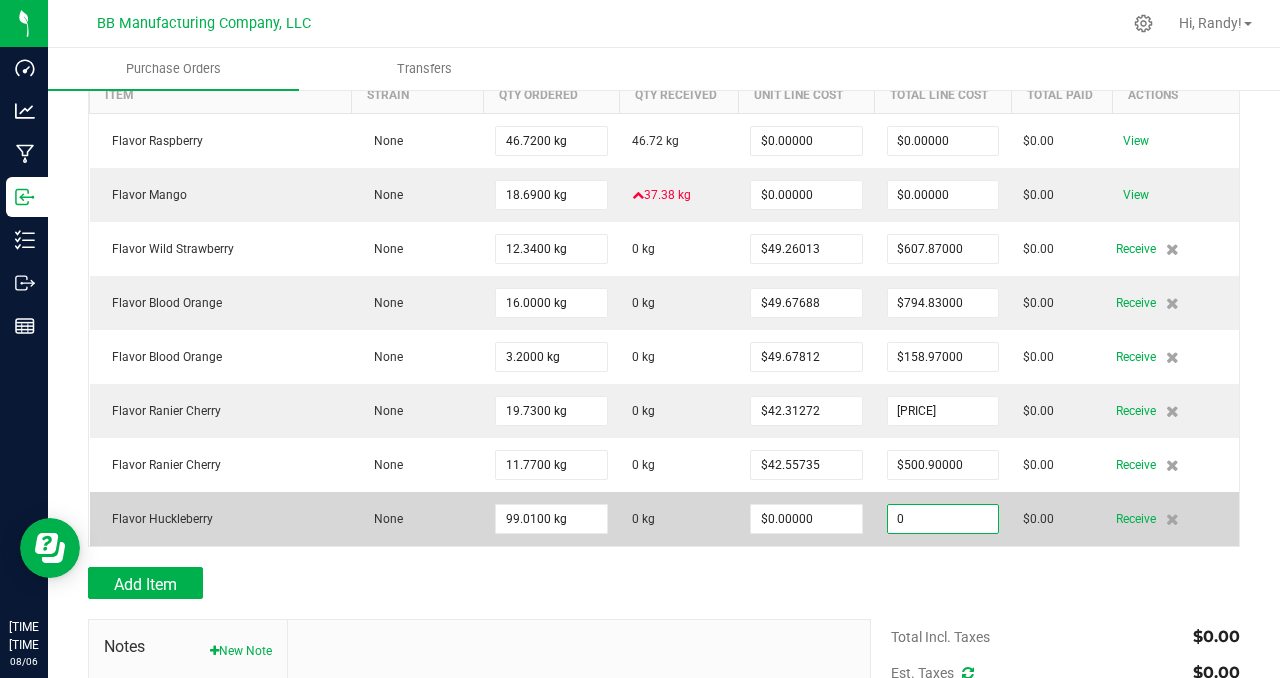 click on "0" at bounding box center [943, 519] 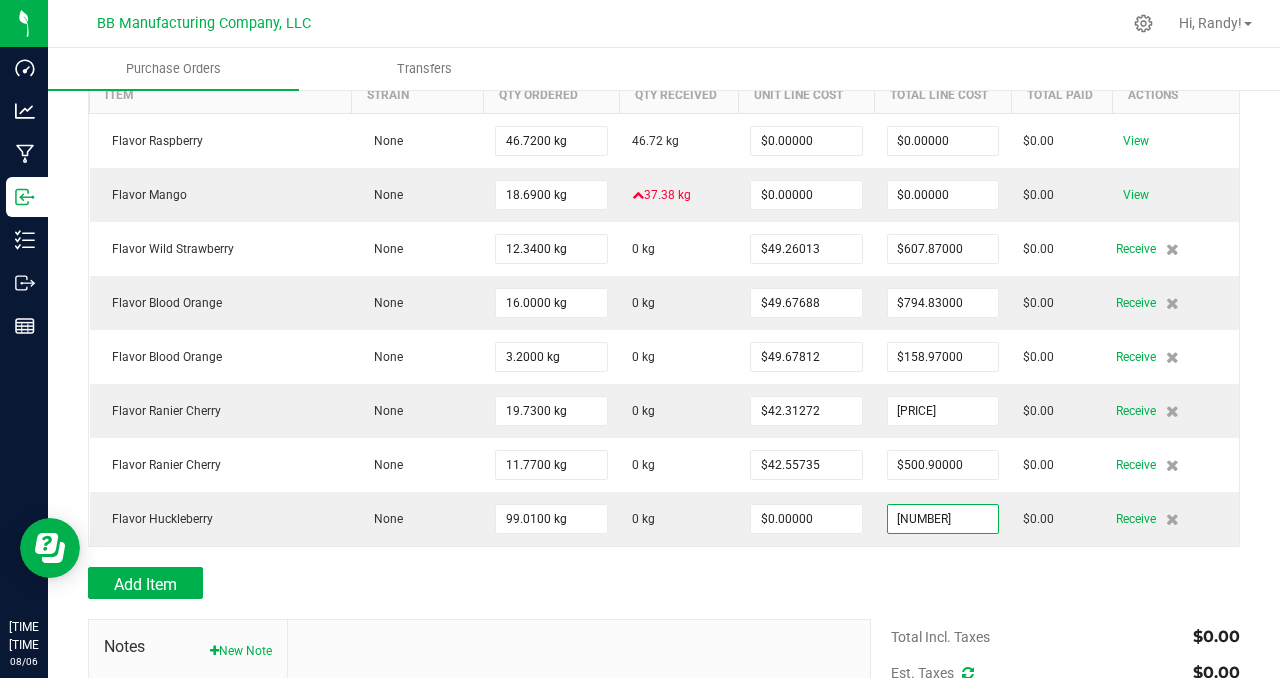 type on "$3,199.33000" 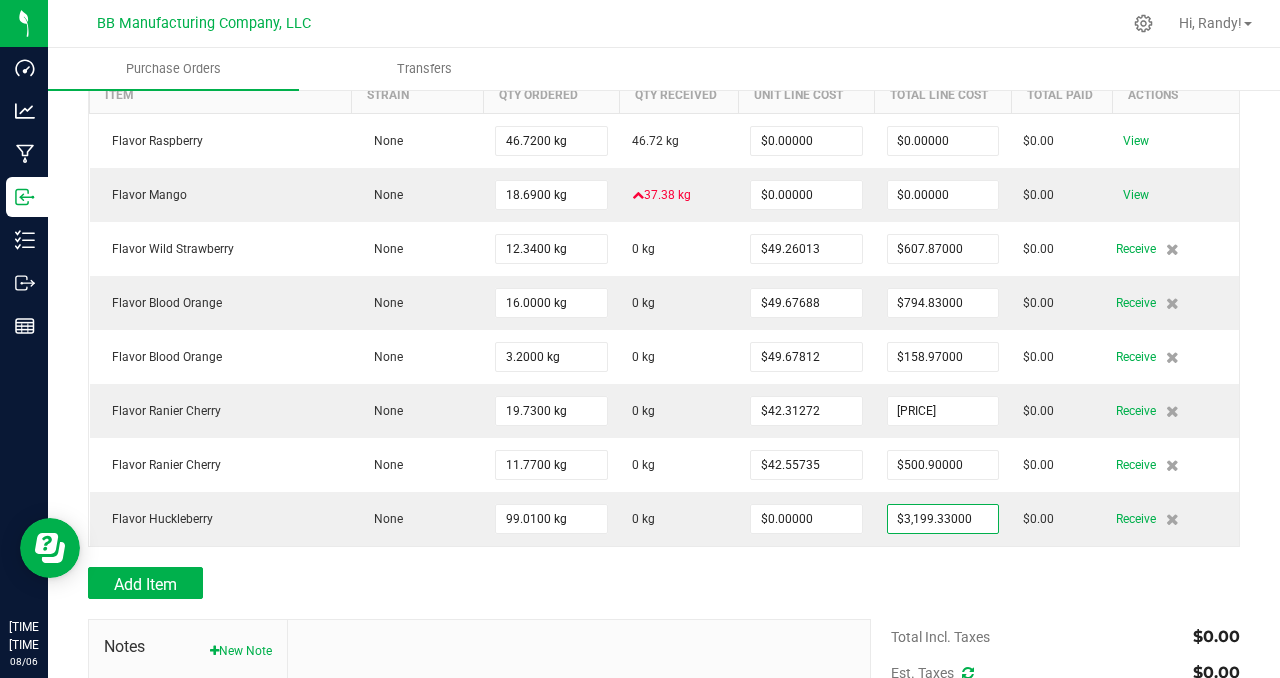 click on "Dashboard Analytics Manufacturing Inbound Inventory Outbound Reports 05:20 PM MST 08/06/2025  08/06   BB Manufacturing Company, LLC   Hi, Randy!
Purchase Orders
Transfers
Back to Purchase Orders
Done Editing
PO
00000638
Status" at bounding box center (640, 339) 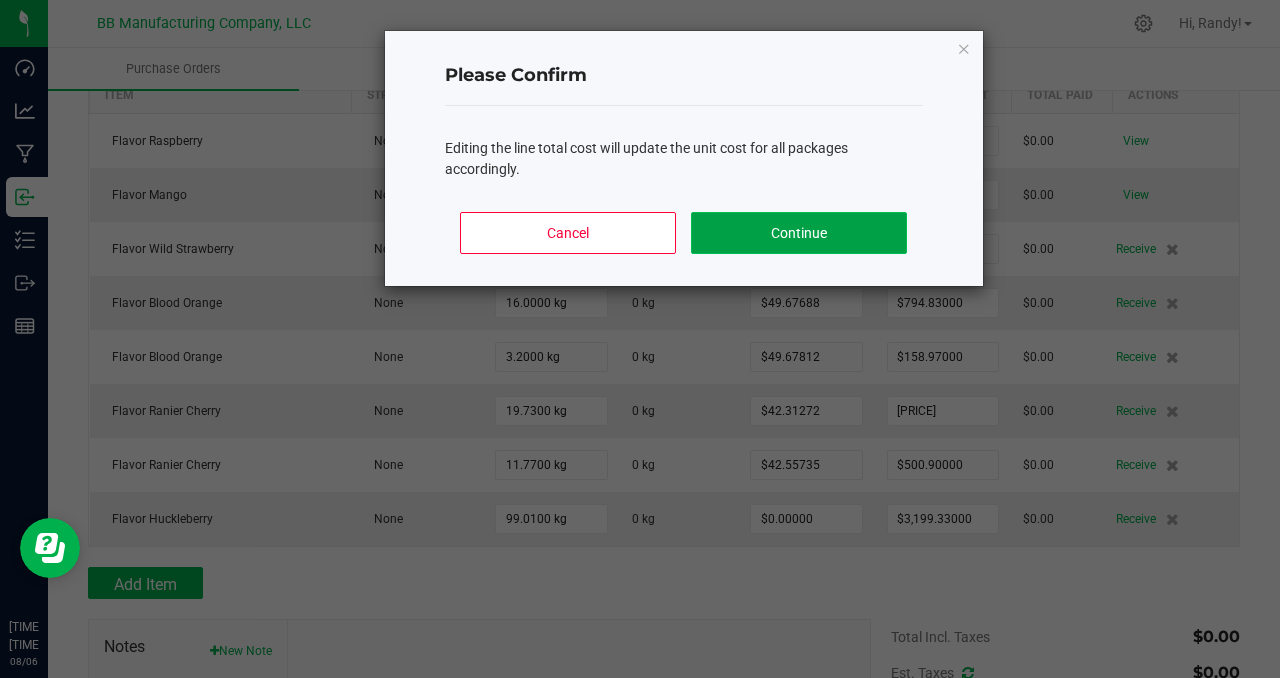 click on "Continue" 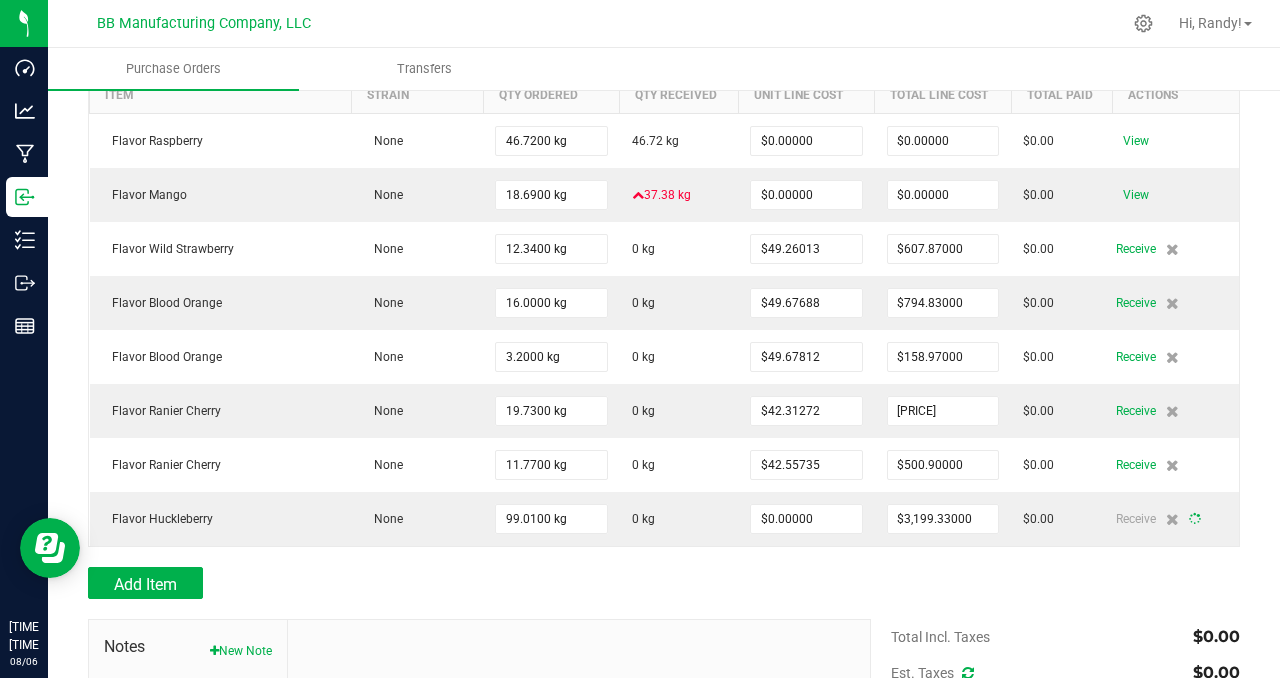 type on "99" 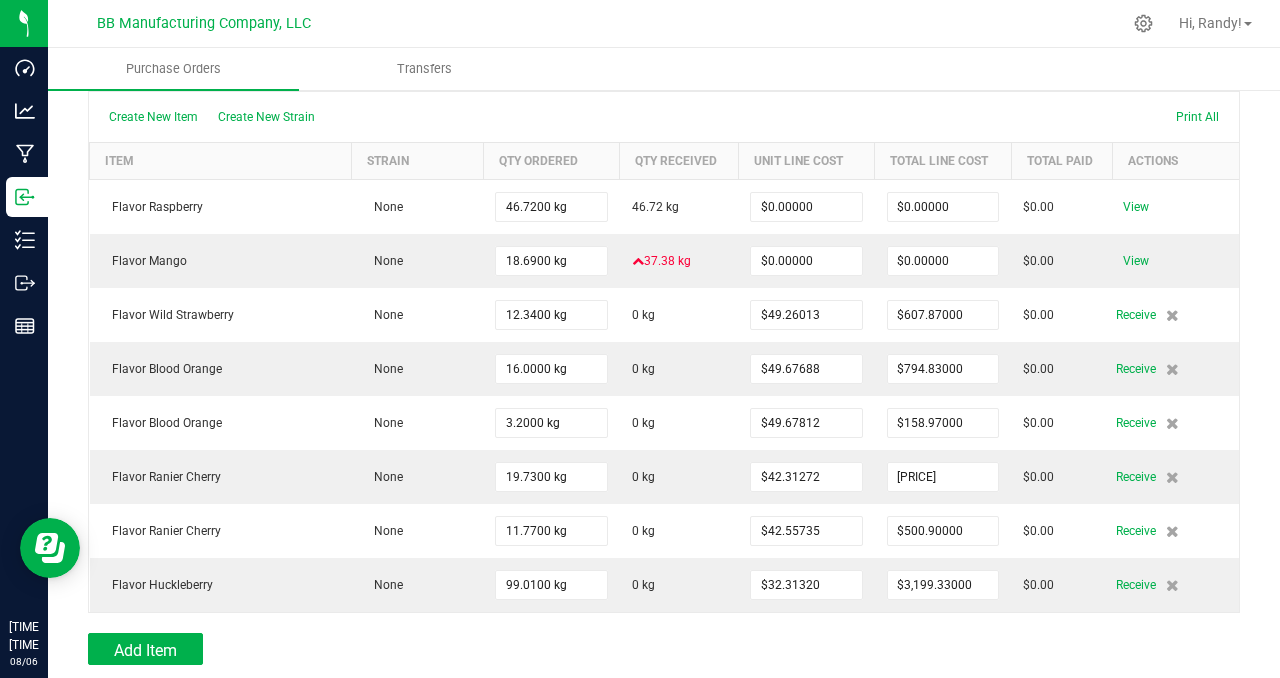 scroll, scrollTop: 181, scrollLeft: 0, axis: vertical 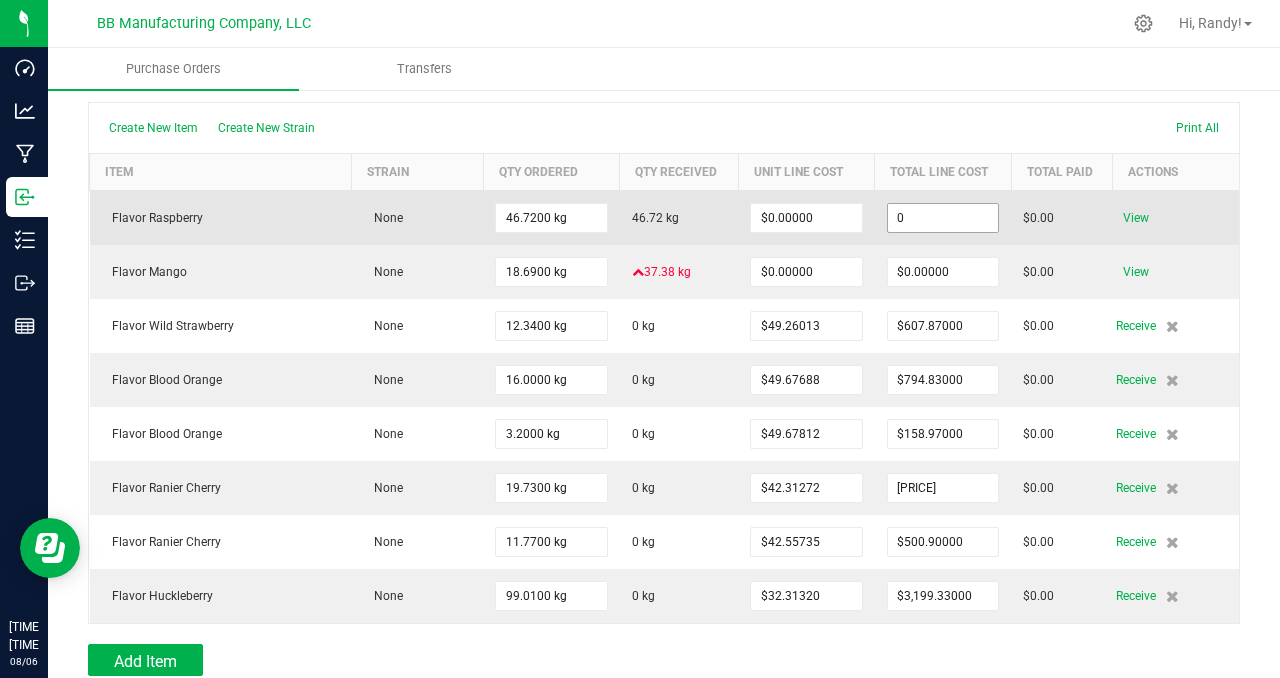 click on "0" at bounding box center [943, 218] 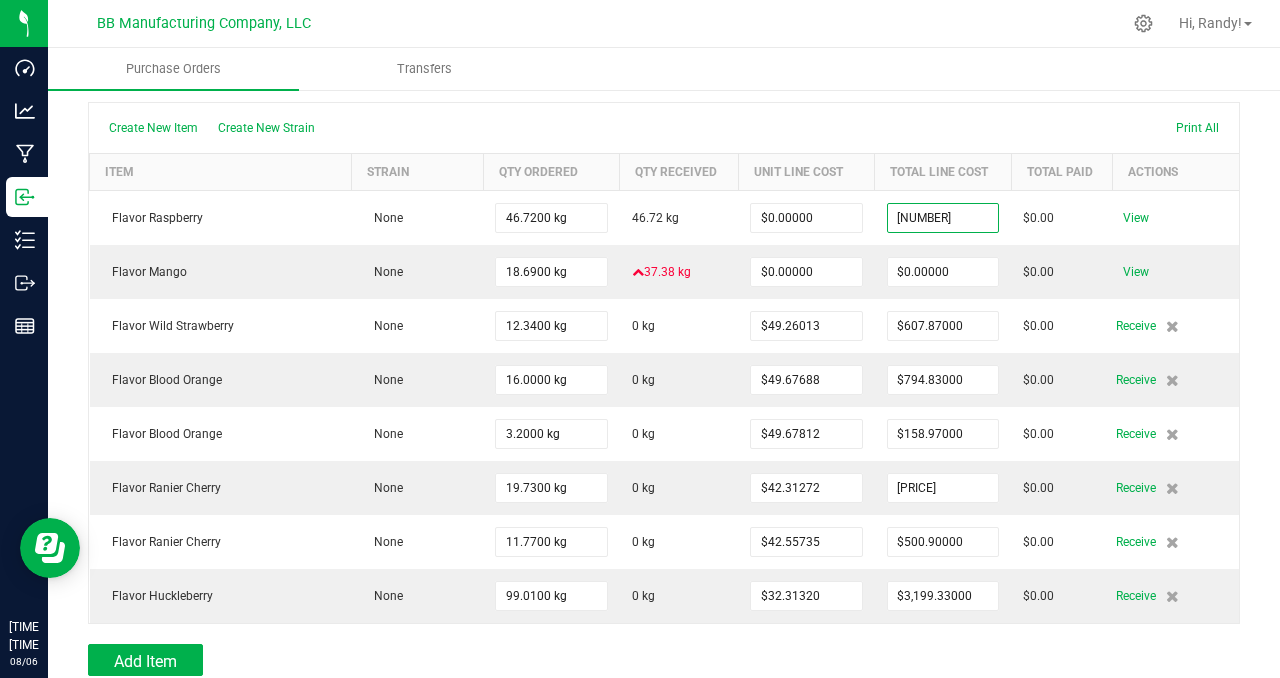 type on "$1,609.67000" 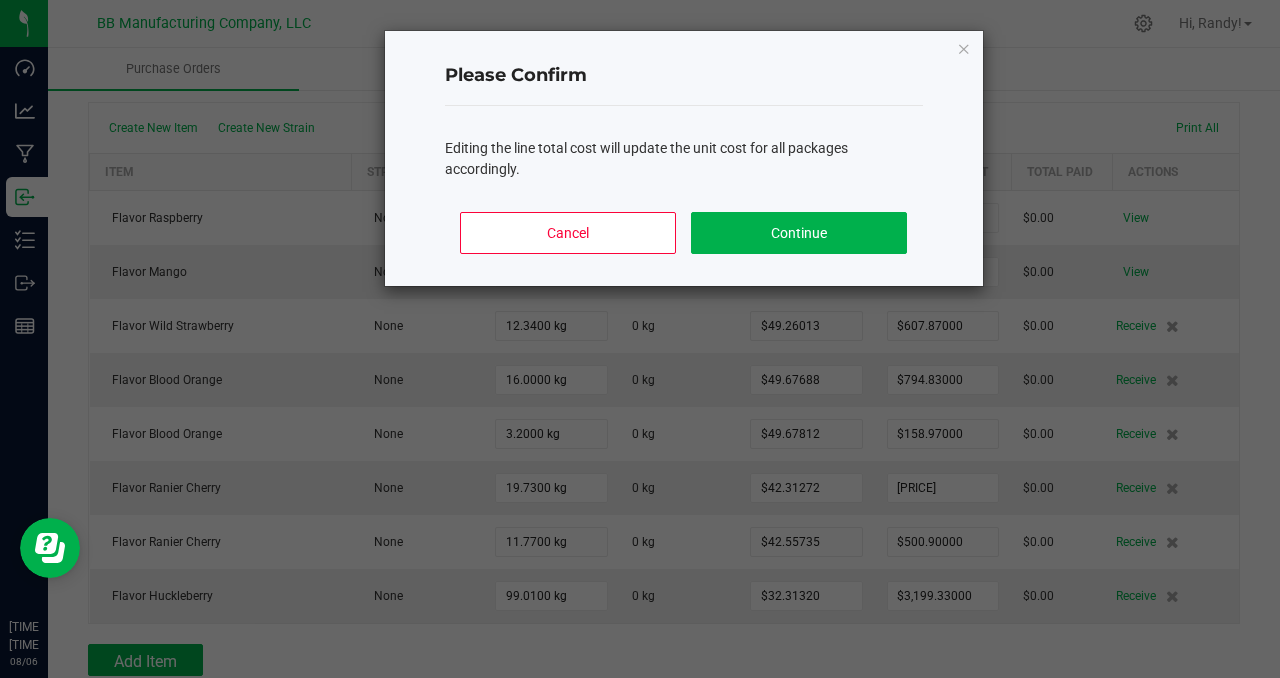 click on "Dashboard Analytics Manufacturing Inbound Inventory Outbound Reports 05:20 PM MST 08/06/2025  08/06   BB Manufacturing Company, LLC   Hi, Randy!
Purchase Orders
Transfers
Back to Purchase Orders
Done Editing
PO
00000638
Status" at bounding box center (640, 339) 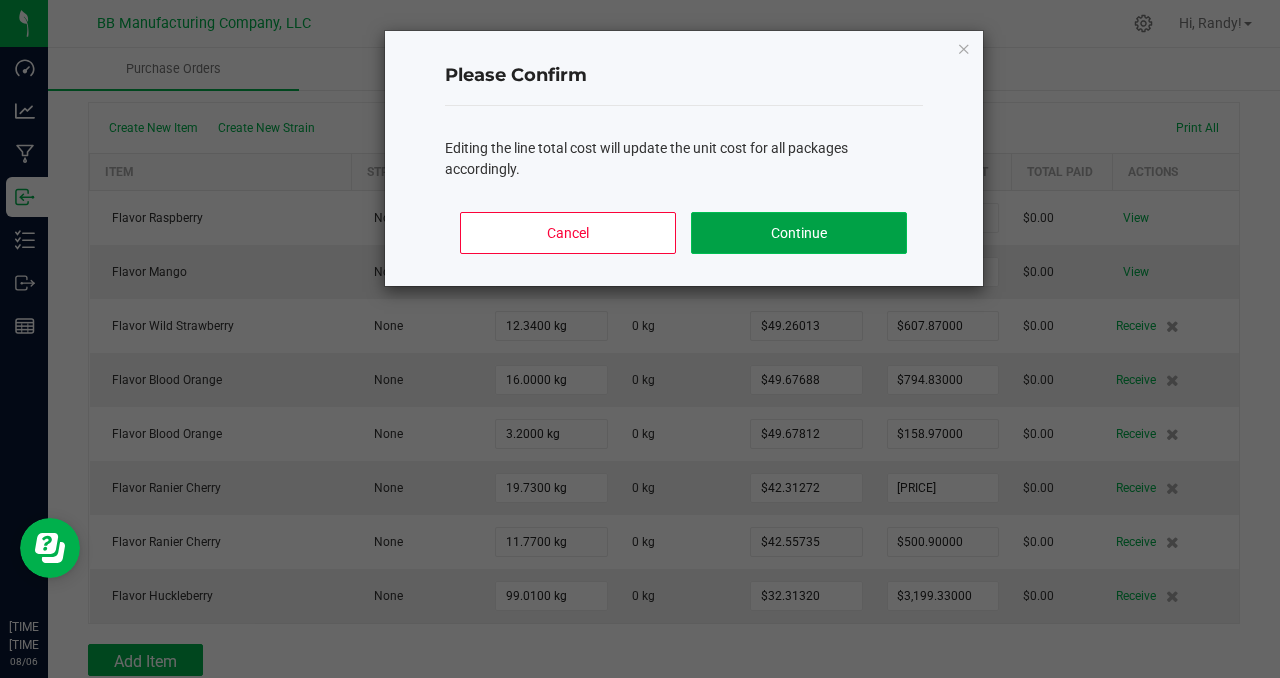 click on "Continue" 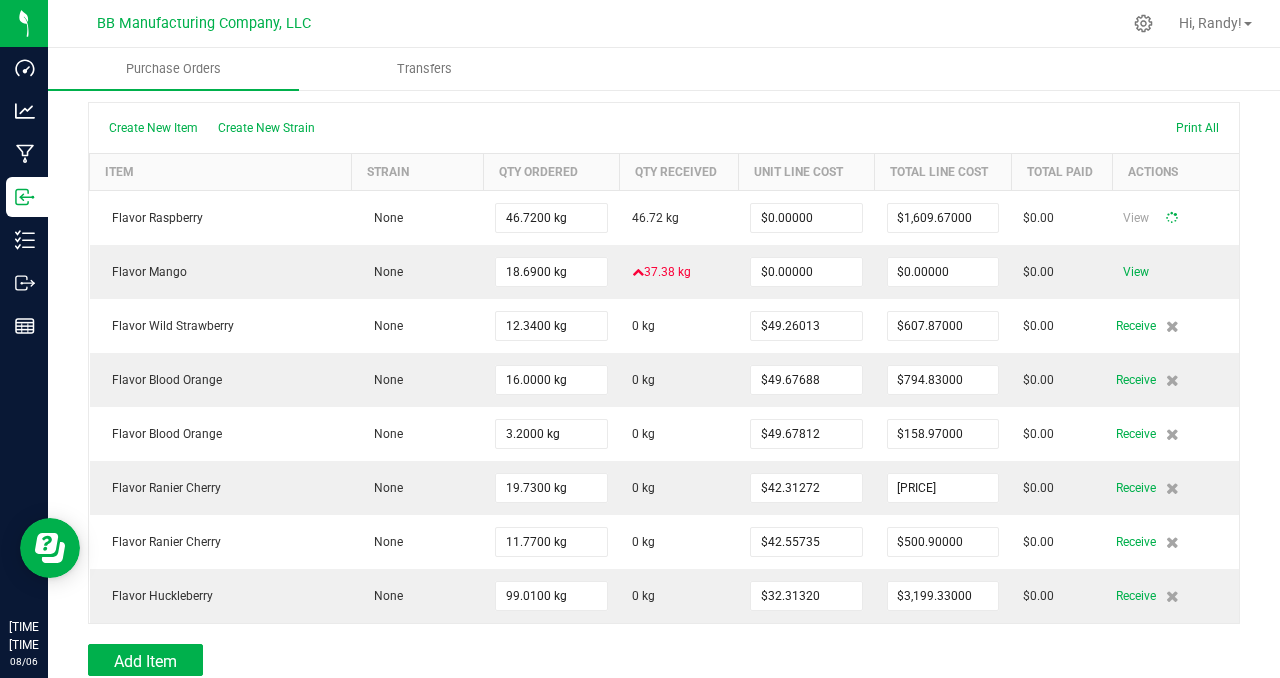 type on "47" 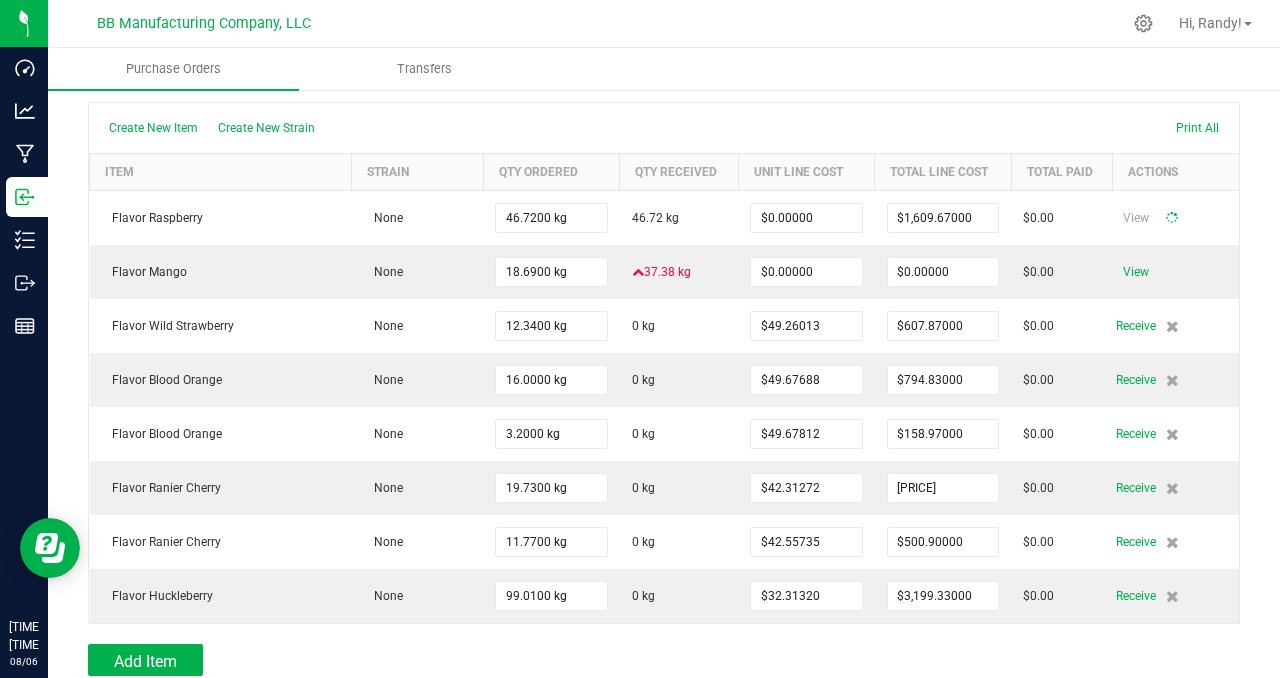 type on "$34.45355" 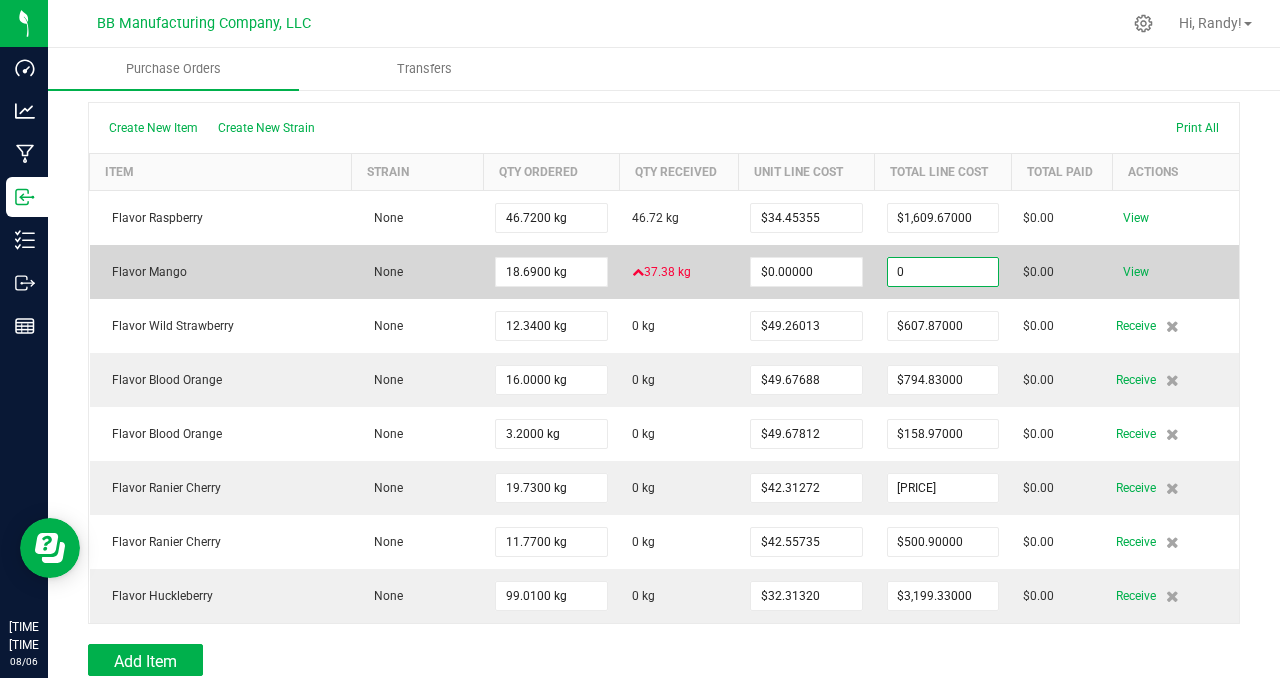 click on "0" at bounding box center [943, 272] 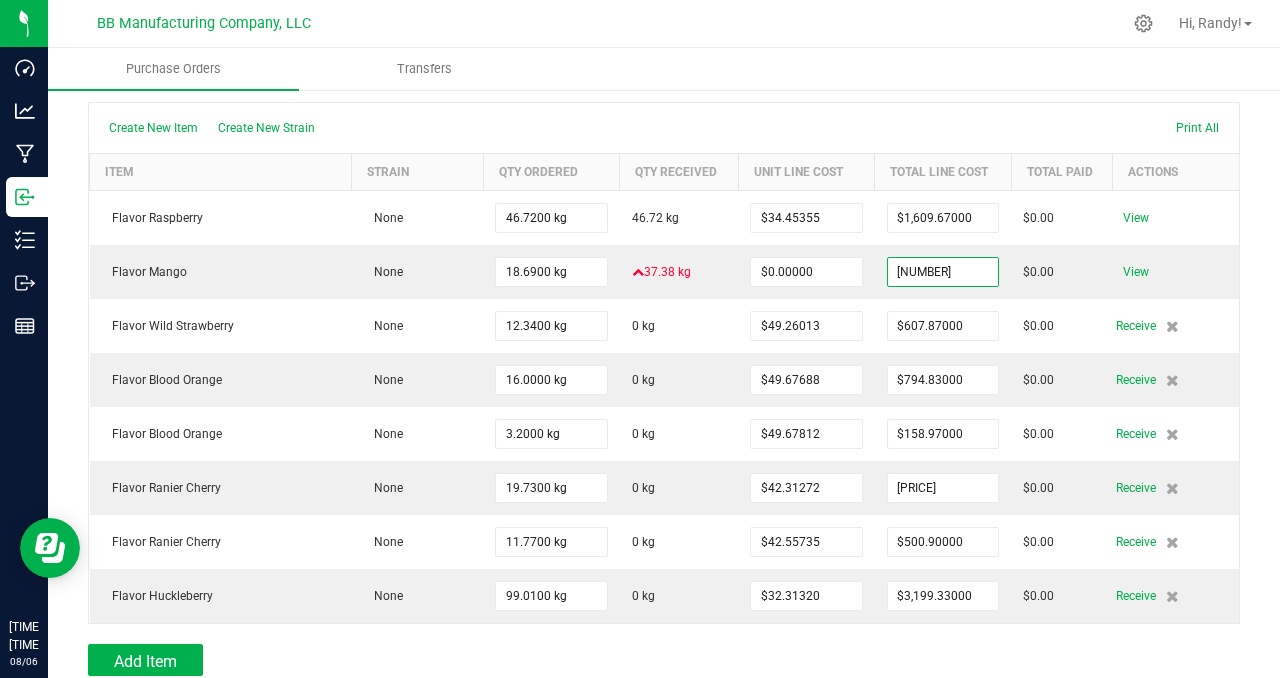 type on "$789.83000" 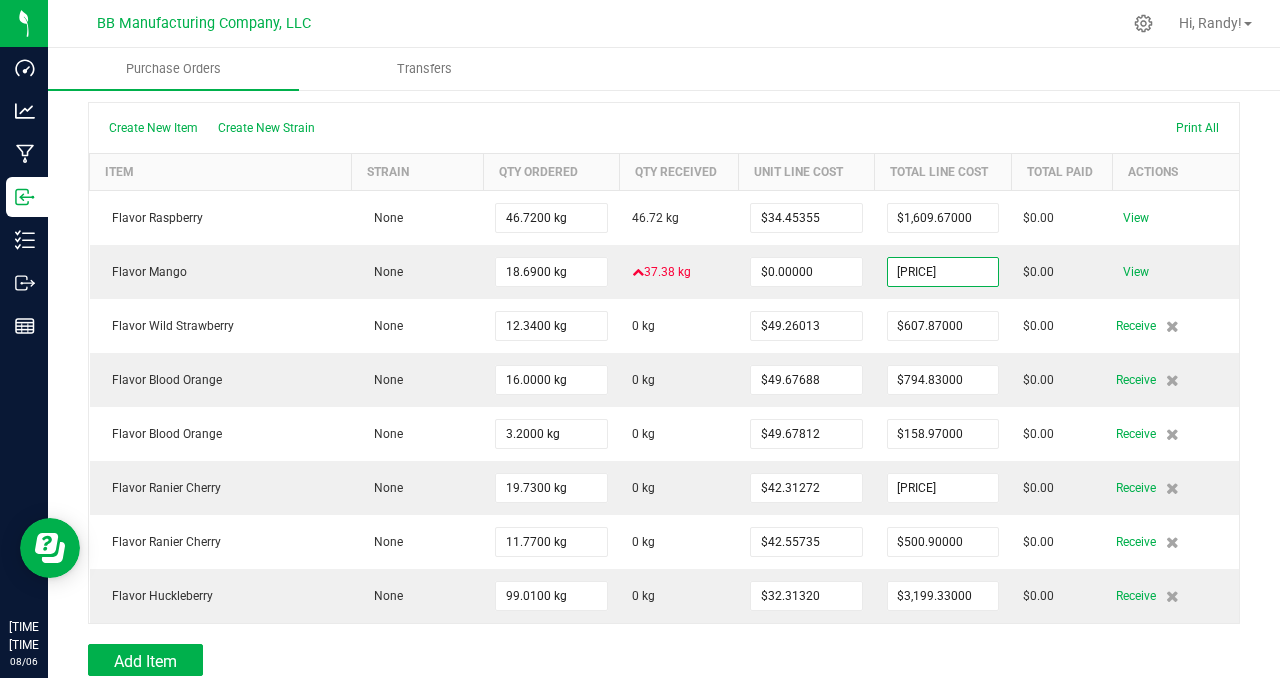 click on "Dashboard Analytics Manufacturing Inbound Inventory Outbound Reports 05:20 PM MST 08/06/2025  08/06   BB Manufacturing Company, LLC   Hi, Randy!
Purchase Orders
Transfers
Back to Purchase Orders
Done Editing
PO
00000638
Status" at bounding box center (640, 339) 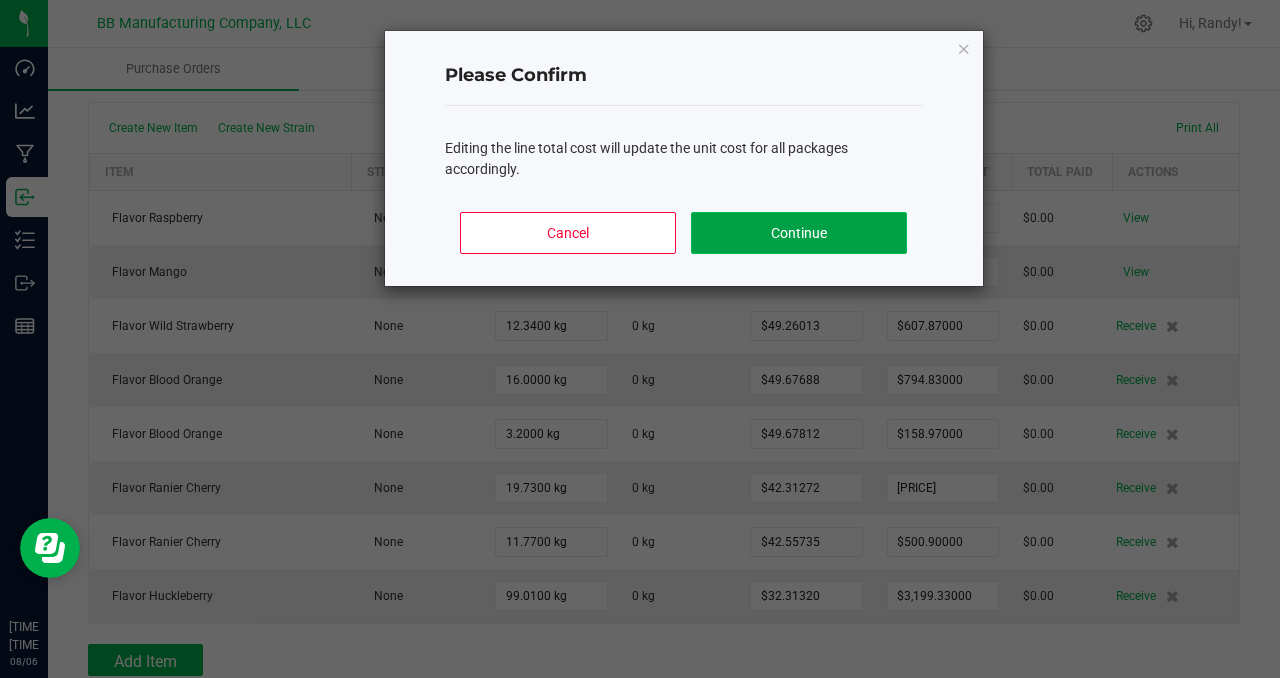 click on "Continue" 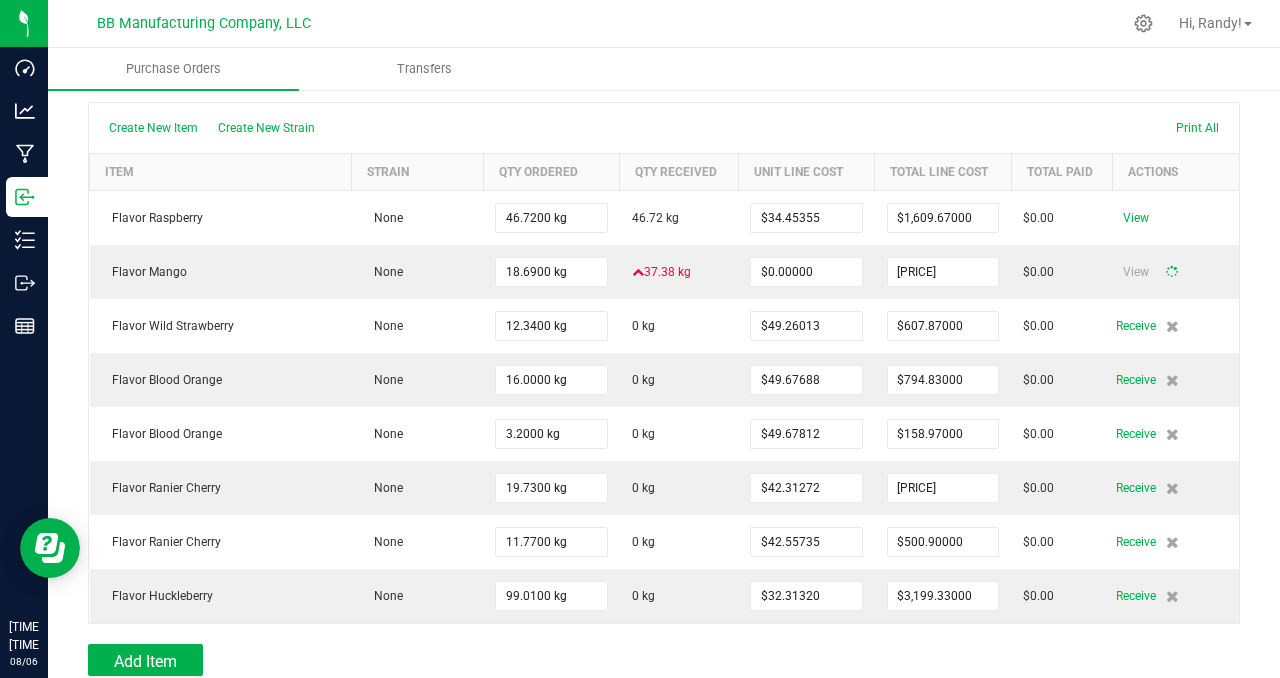 type on "19" 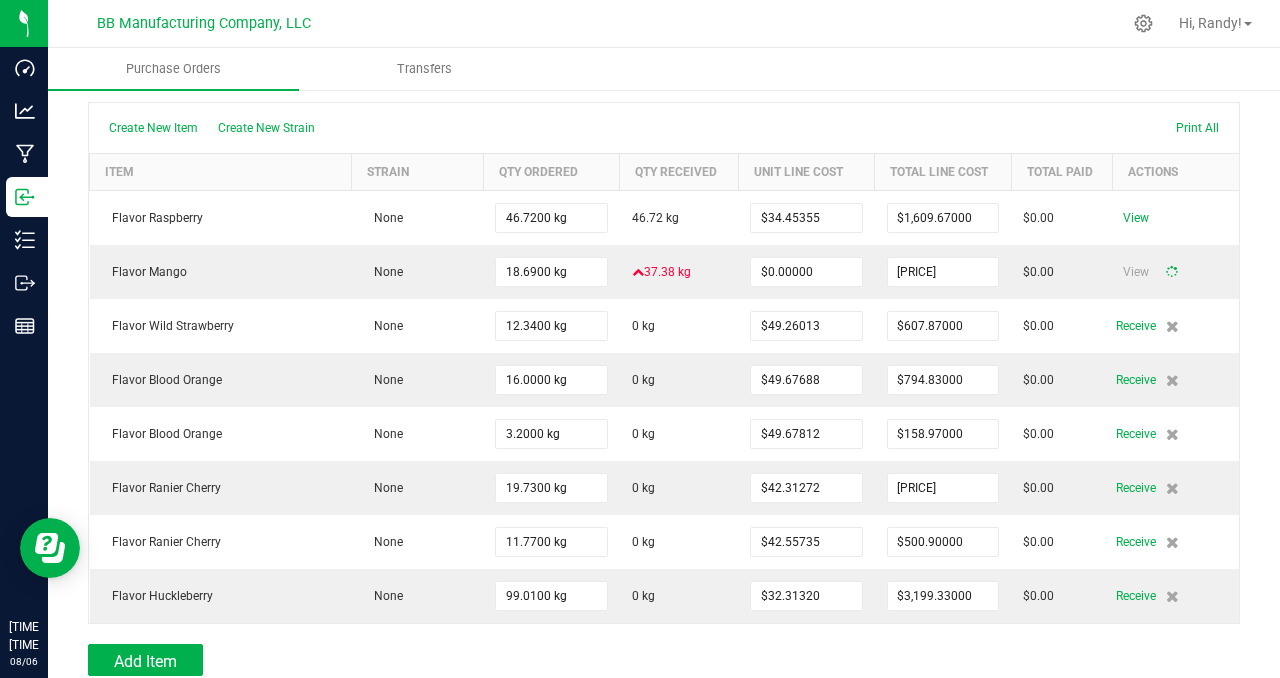 type on "$42.25950" 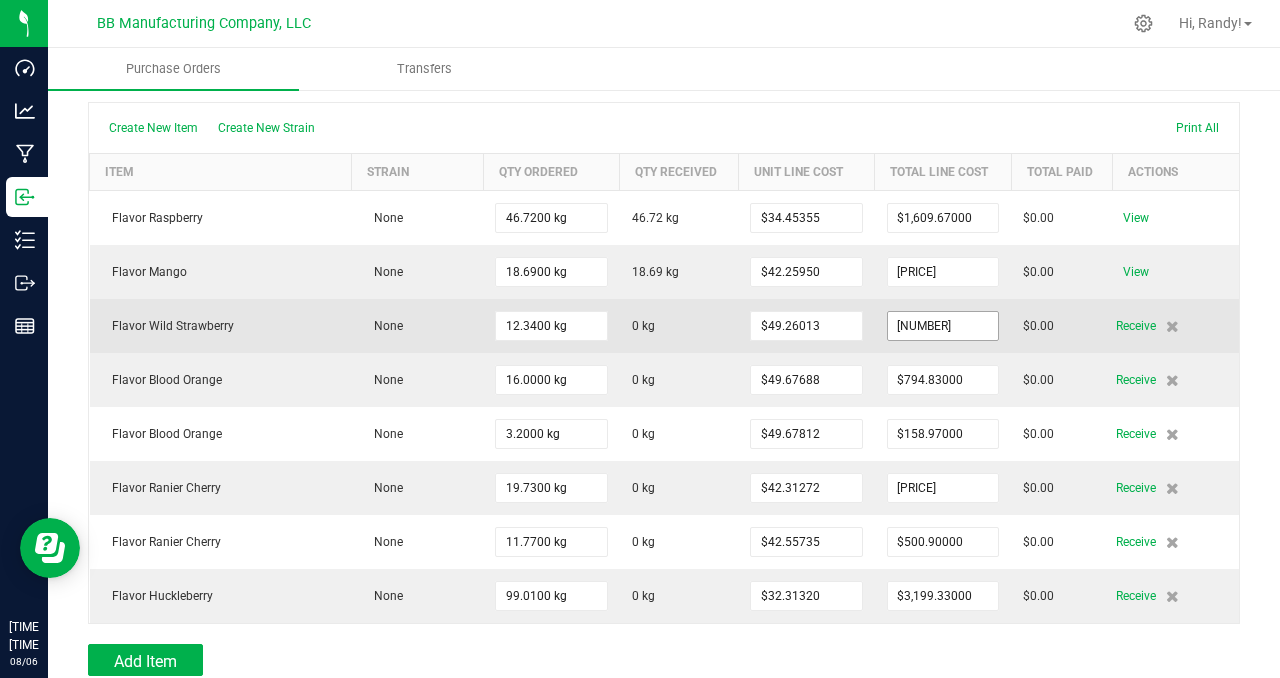 click on "607.87" at bounding box center (943, 326) 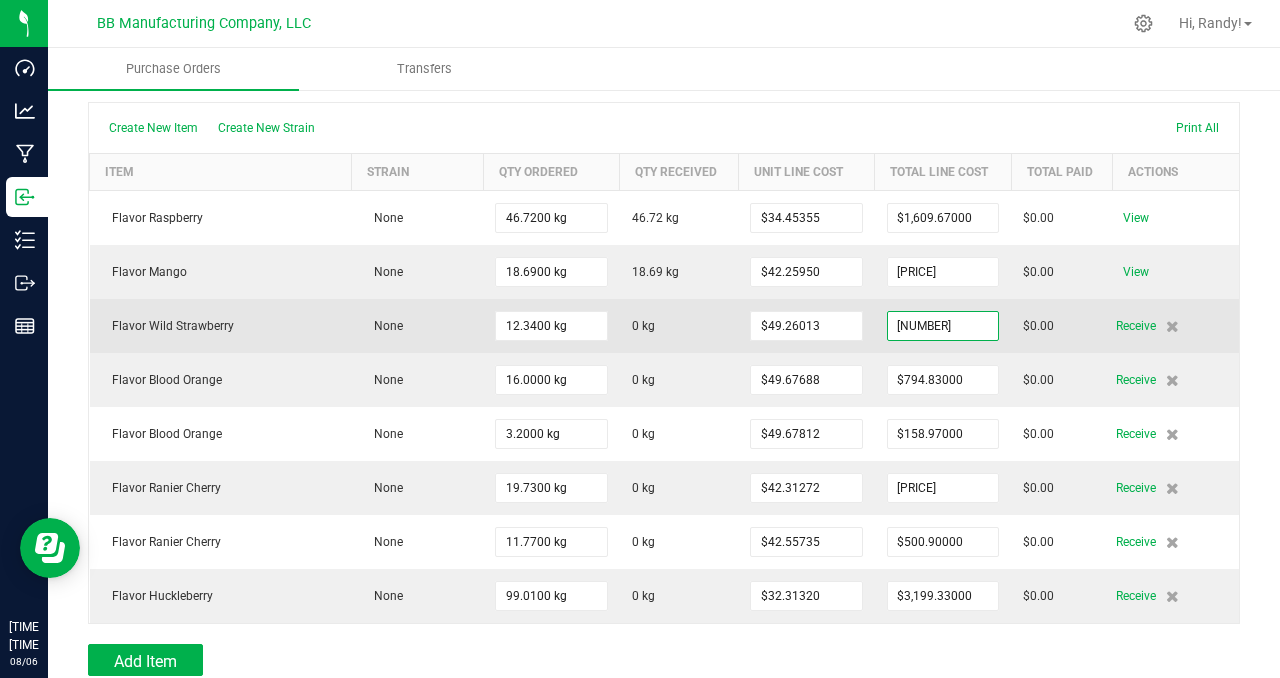 type on "$607.87000" 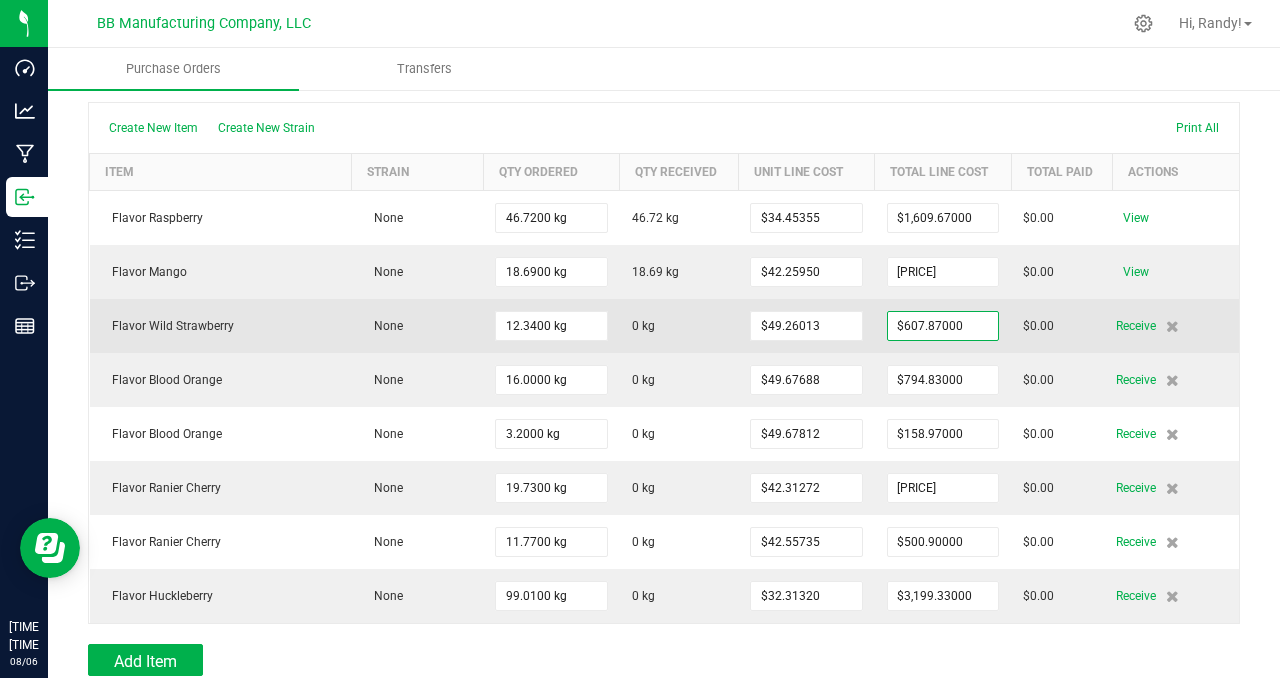 click on "Receive" at bounding box center [1171, 326] 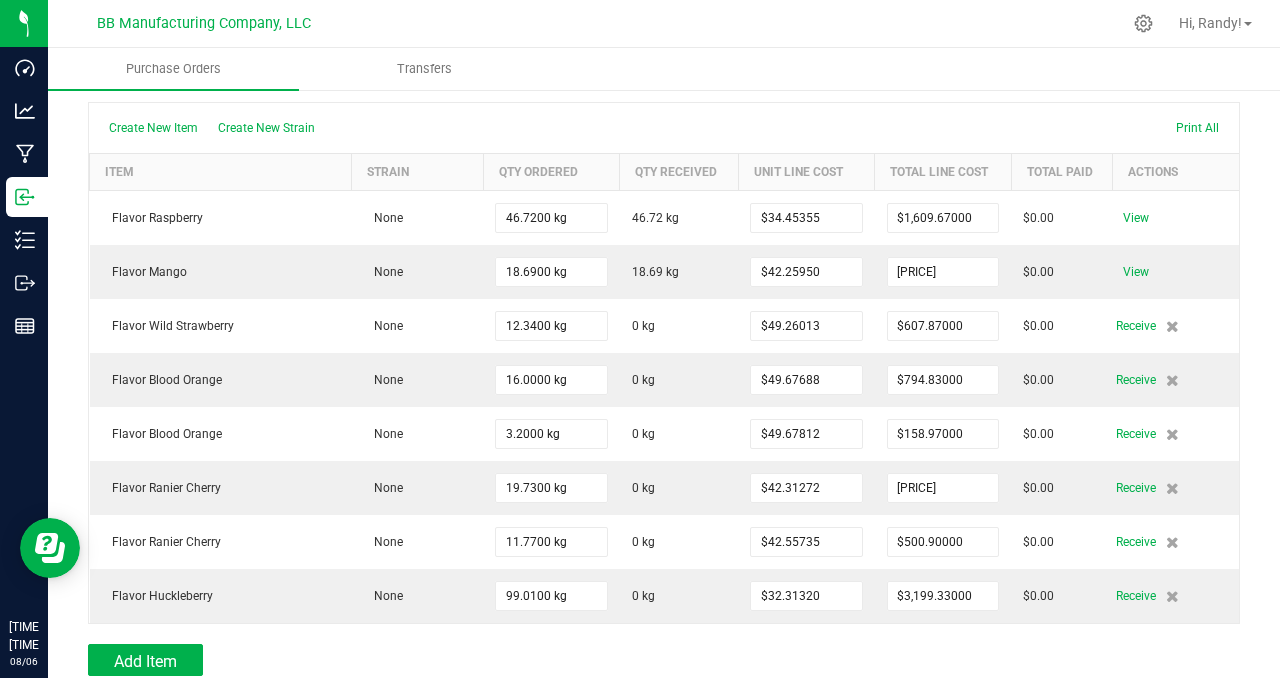 click on "Create New Item Create New Strain Print All" at bounding box center [664, 128] 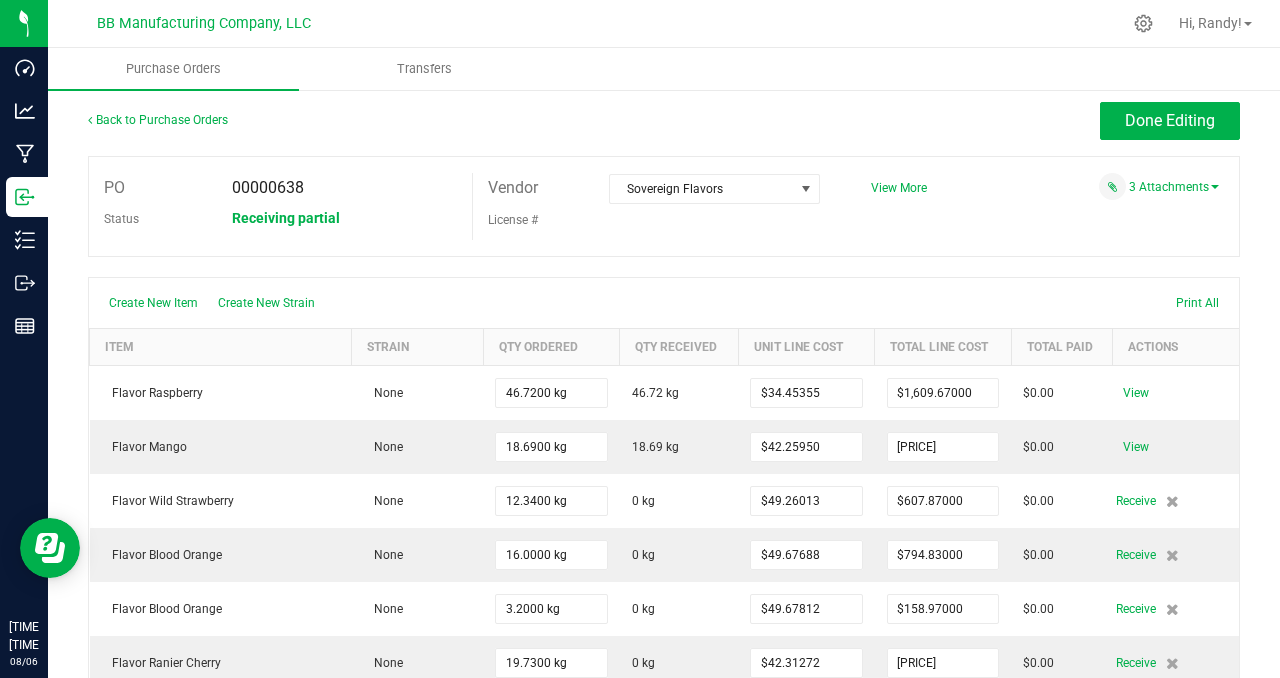 scroll, scrollTop: 0, scrollLeft: 0, axis: both 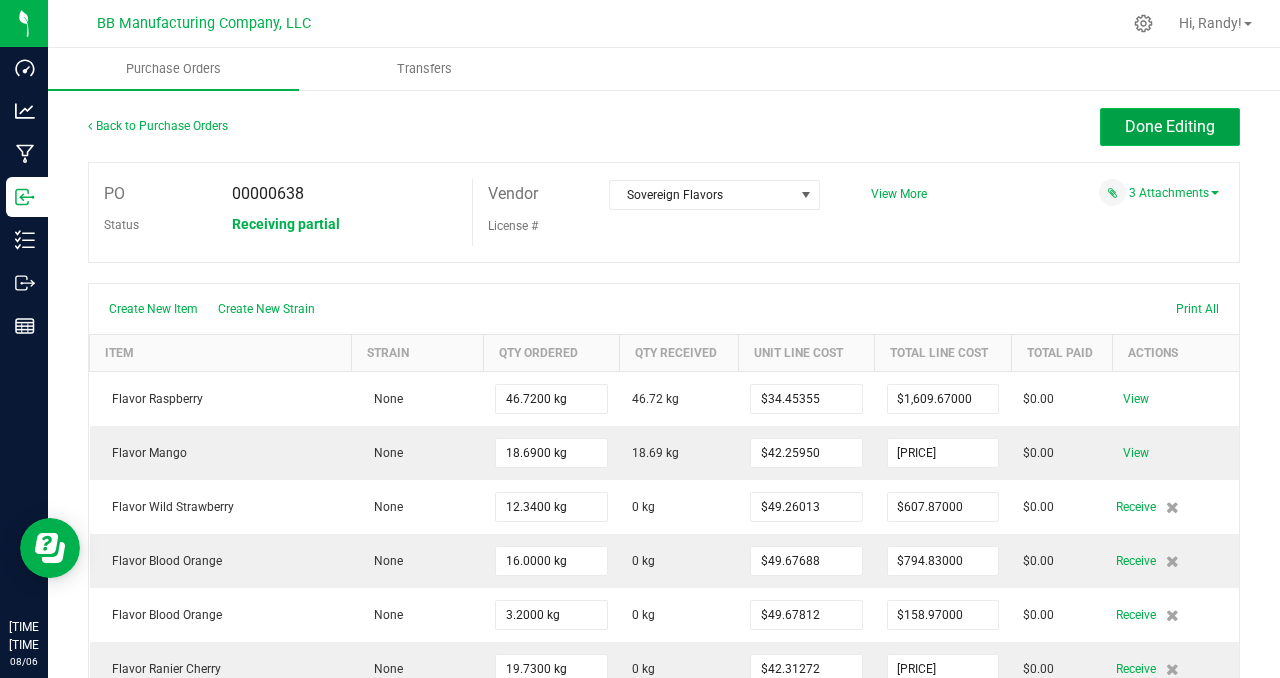 click on "Done Editing" at bounding box center (1170, 126) 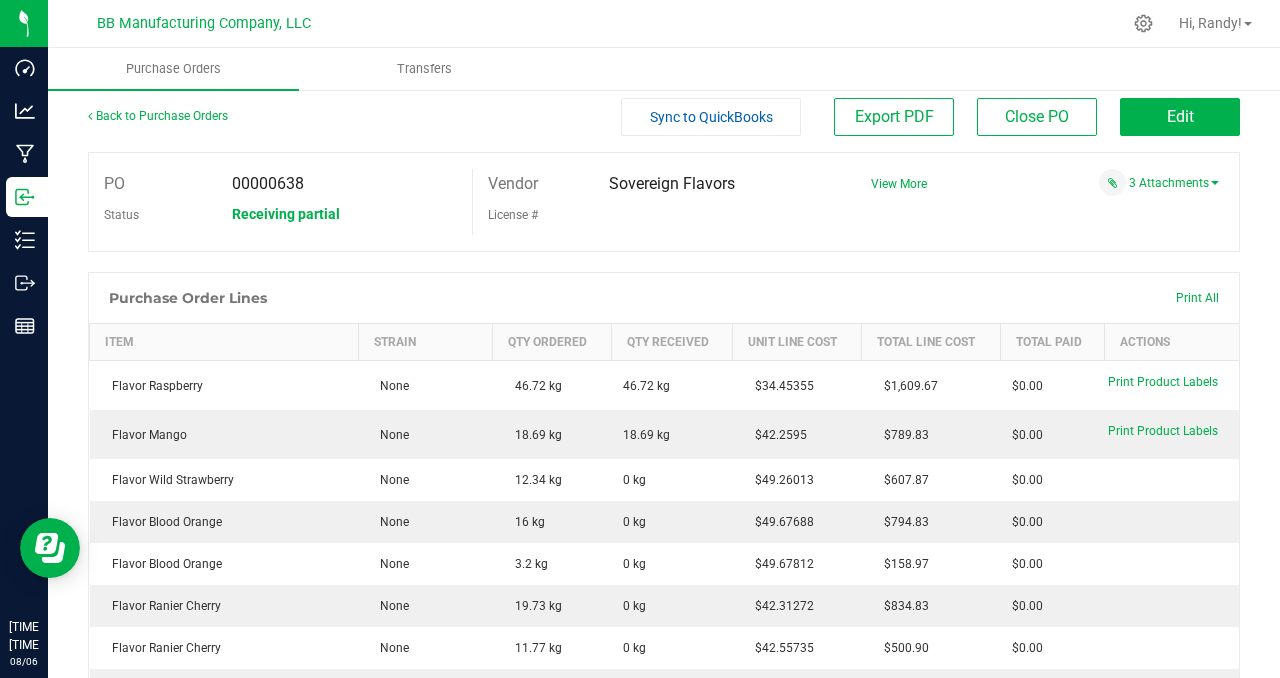scroll, scrollTop: 0, scrollLeft: 0, axis: both 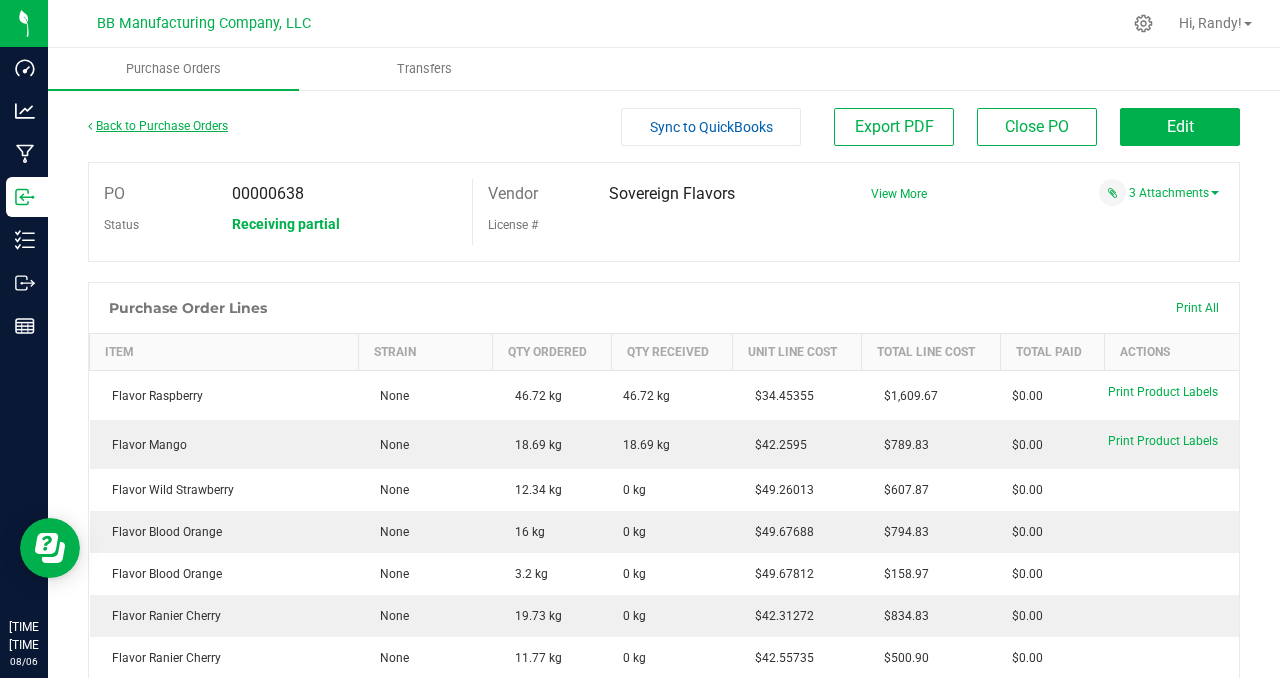 click on "Back to Purchase Orders" at bounding box center [158, 126] 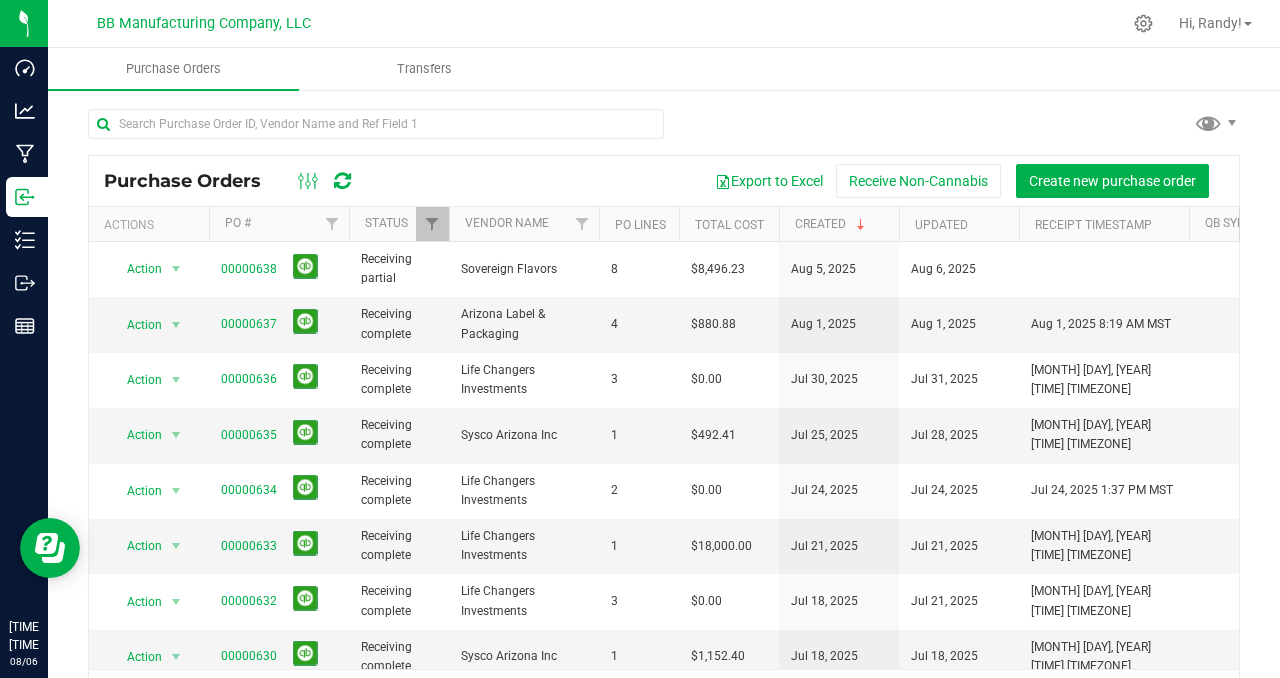 click at bounding box center (664, 132) 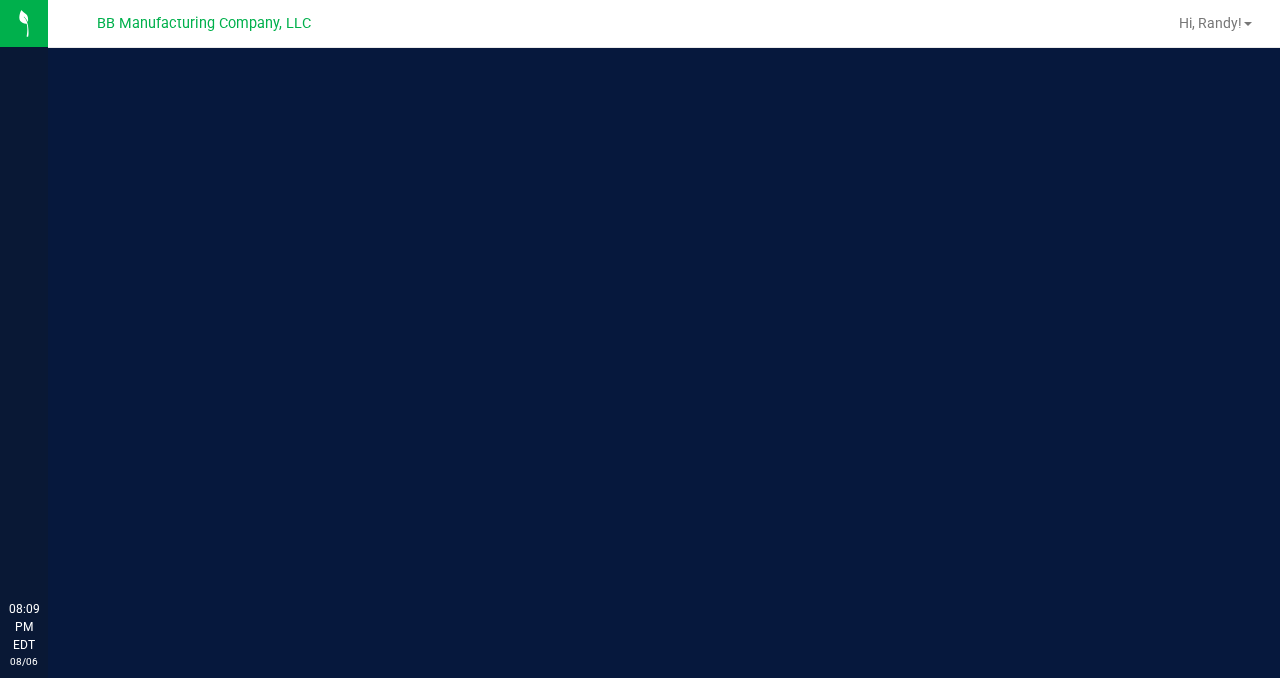 scroll, scrollTop: 0, scrollLeft: 0, axis: both 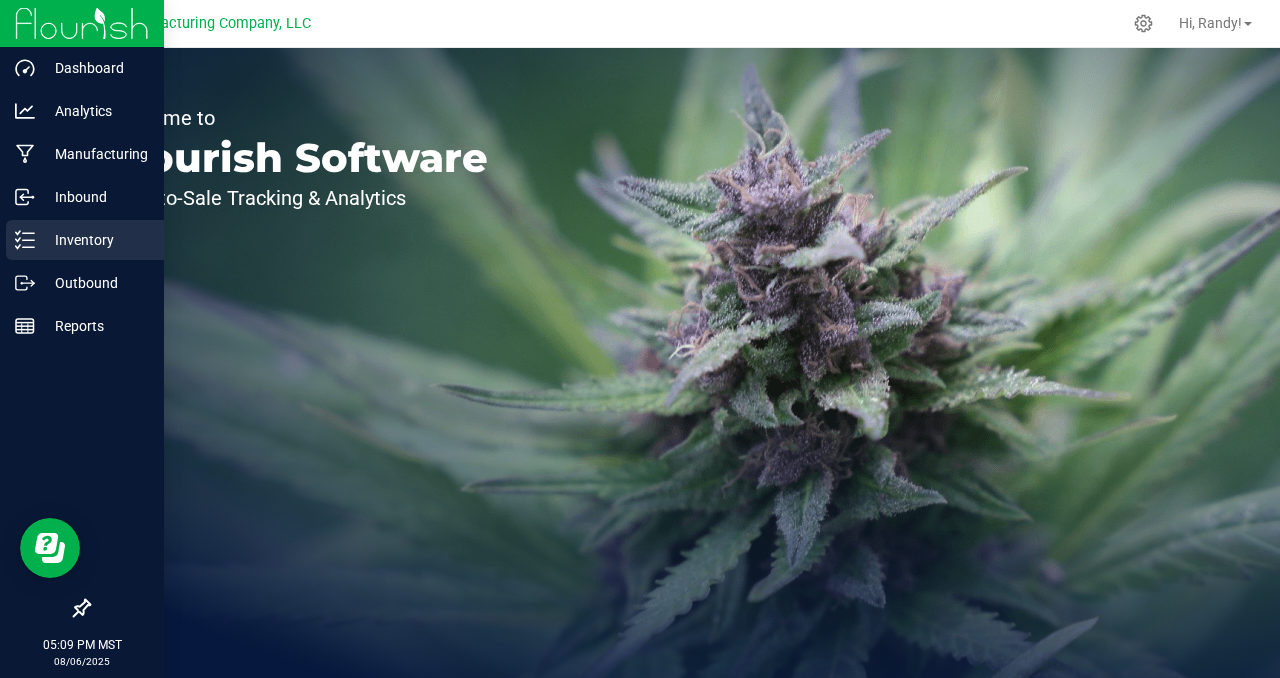 click on "Inventory" at bounding box center (95, 240) 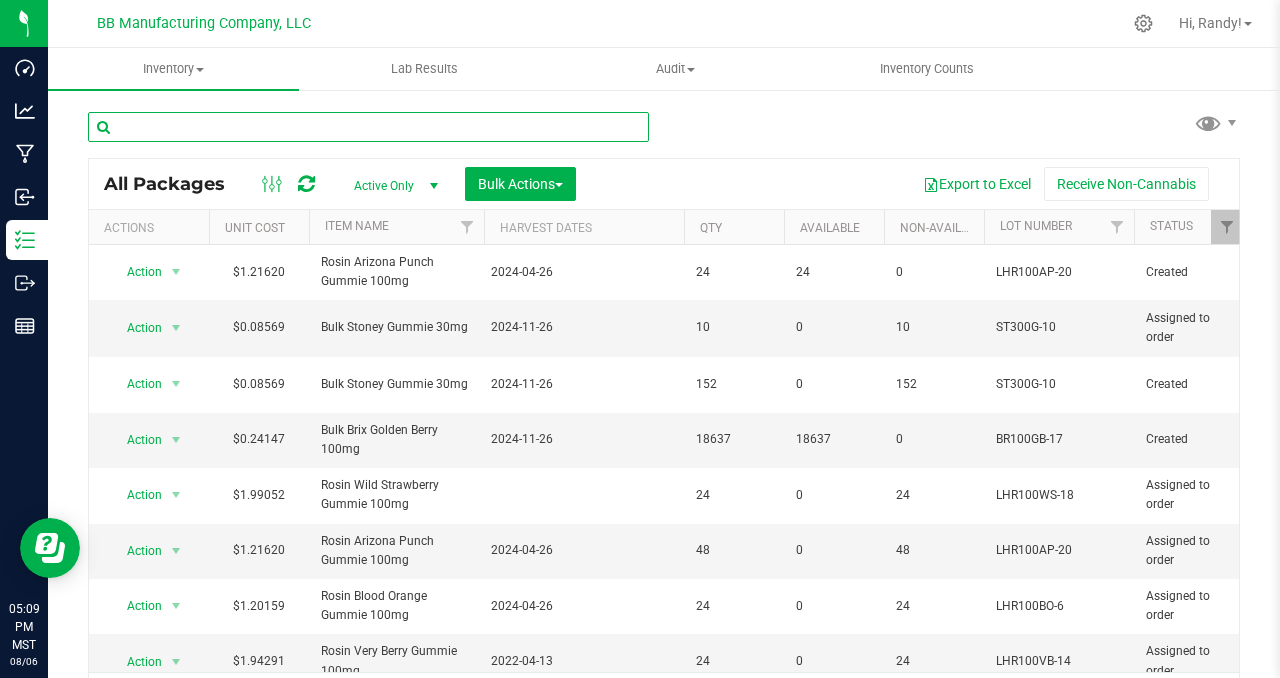 click at bounding box center (368, 127) 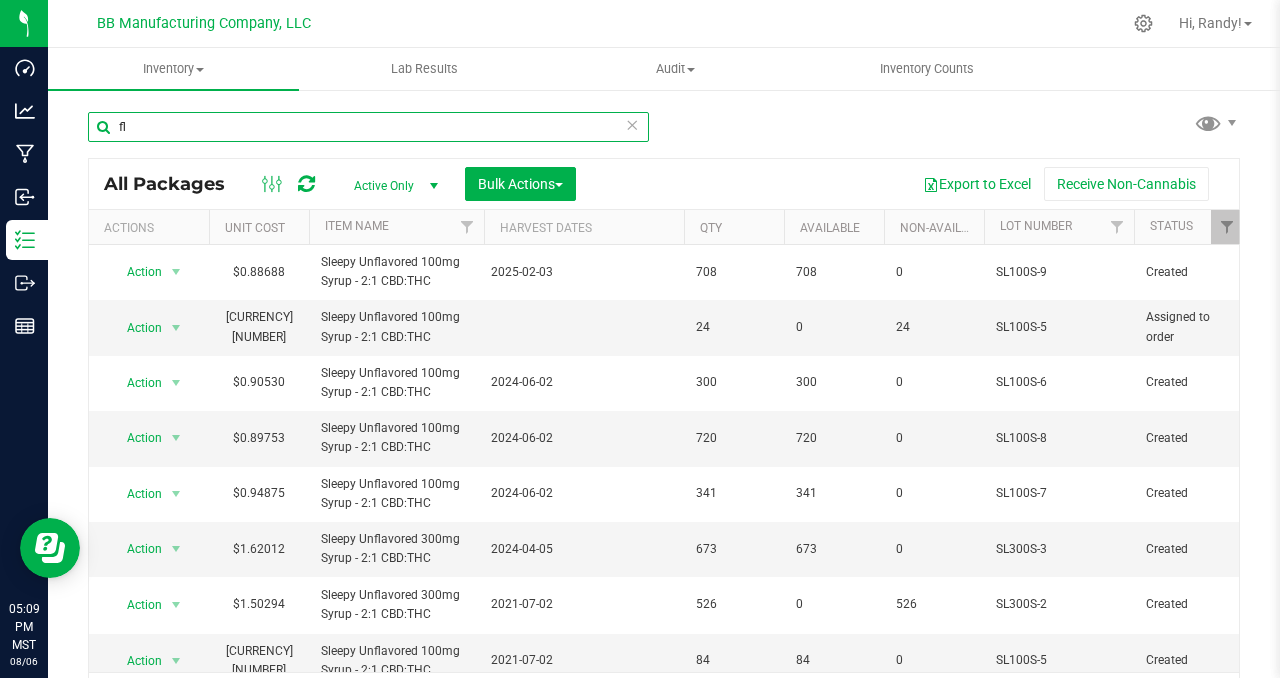 type on "f" 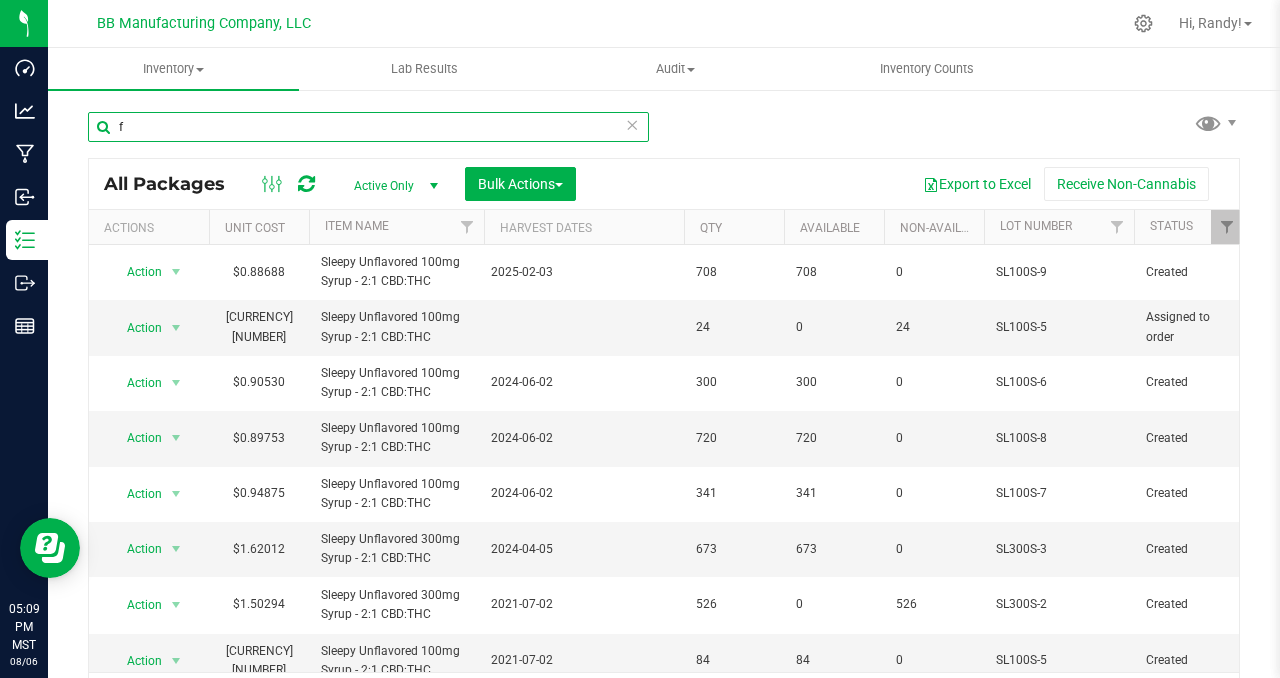 type 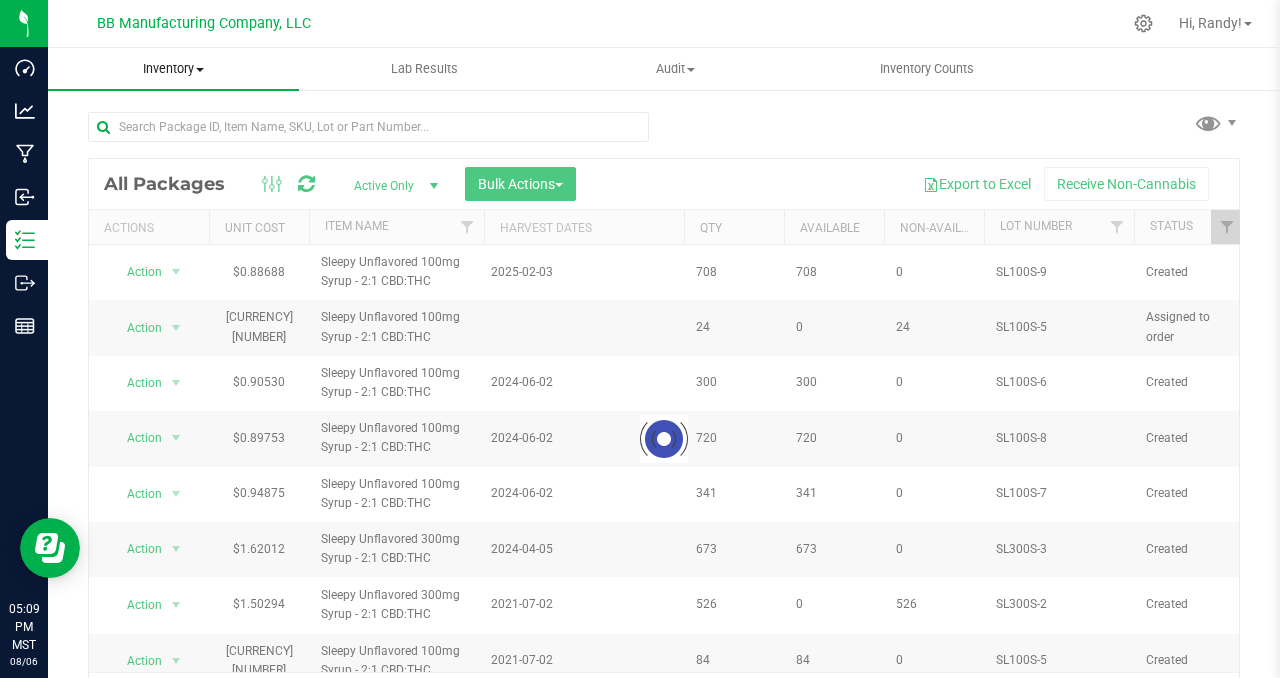 click at bounding box center (200, 70) 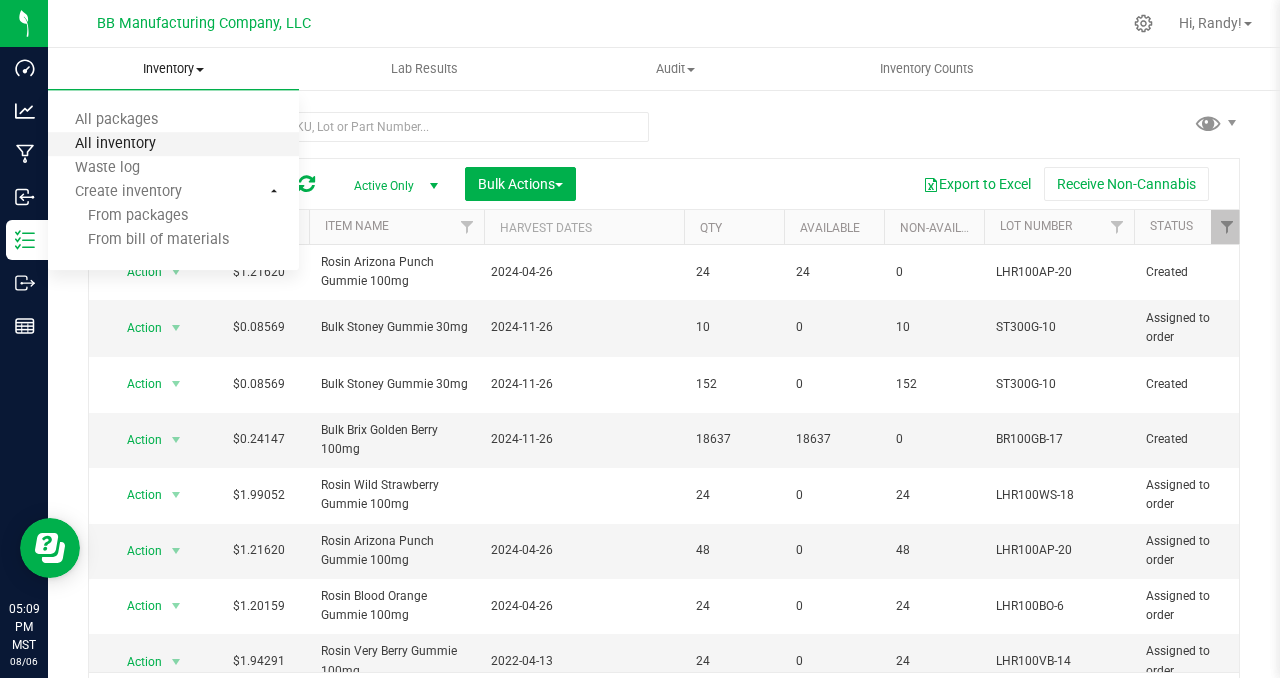click on "All inventory" at bounding box center (115, 144) 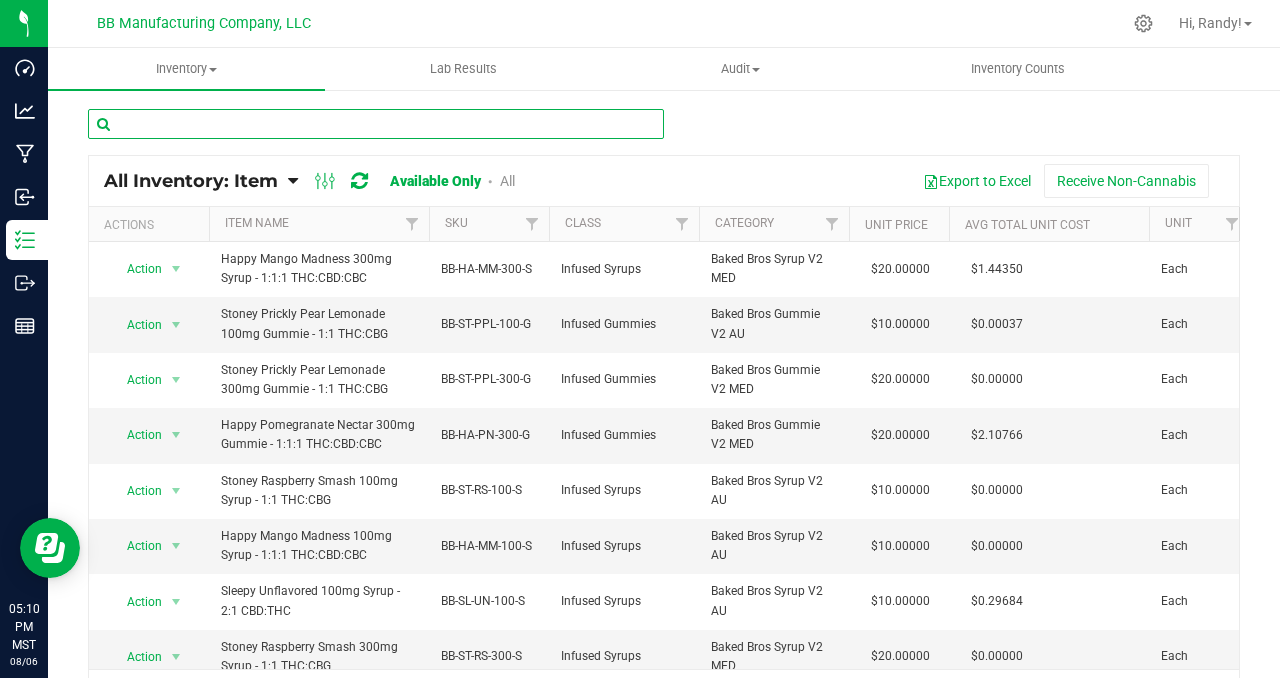 click at bounding box center [376, 124] 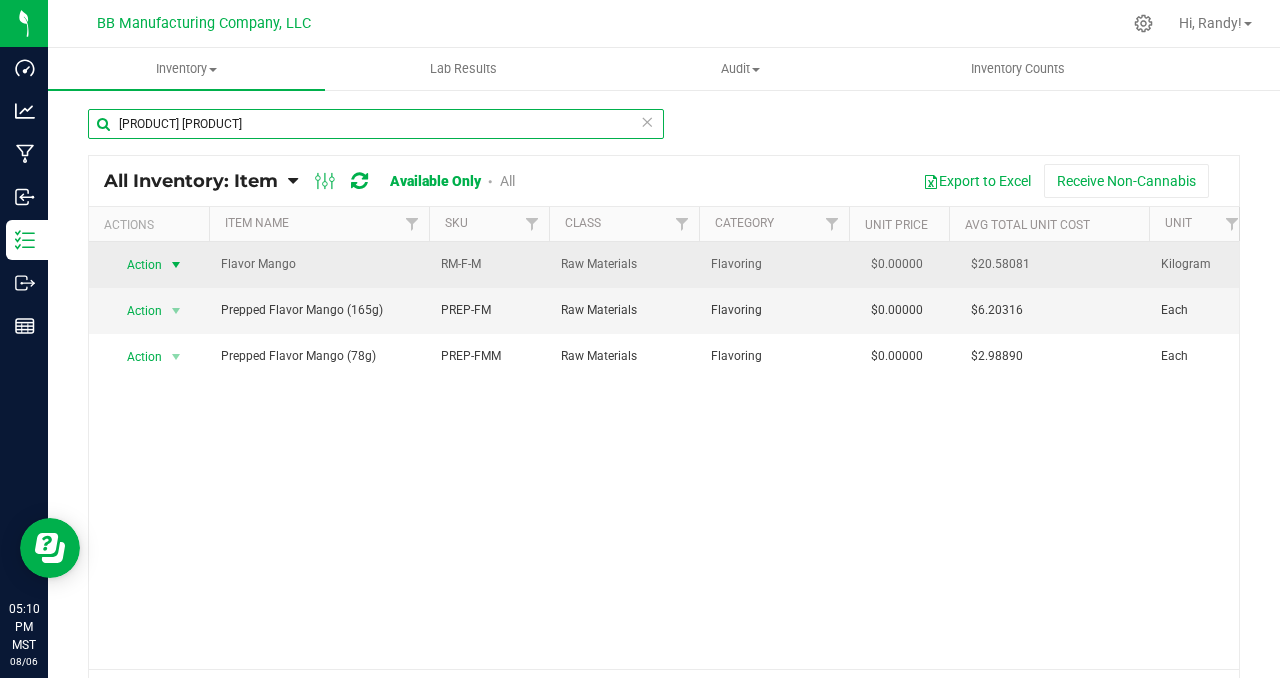 type on "[PRODUCT] [PRODUCT]" 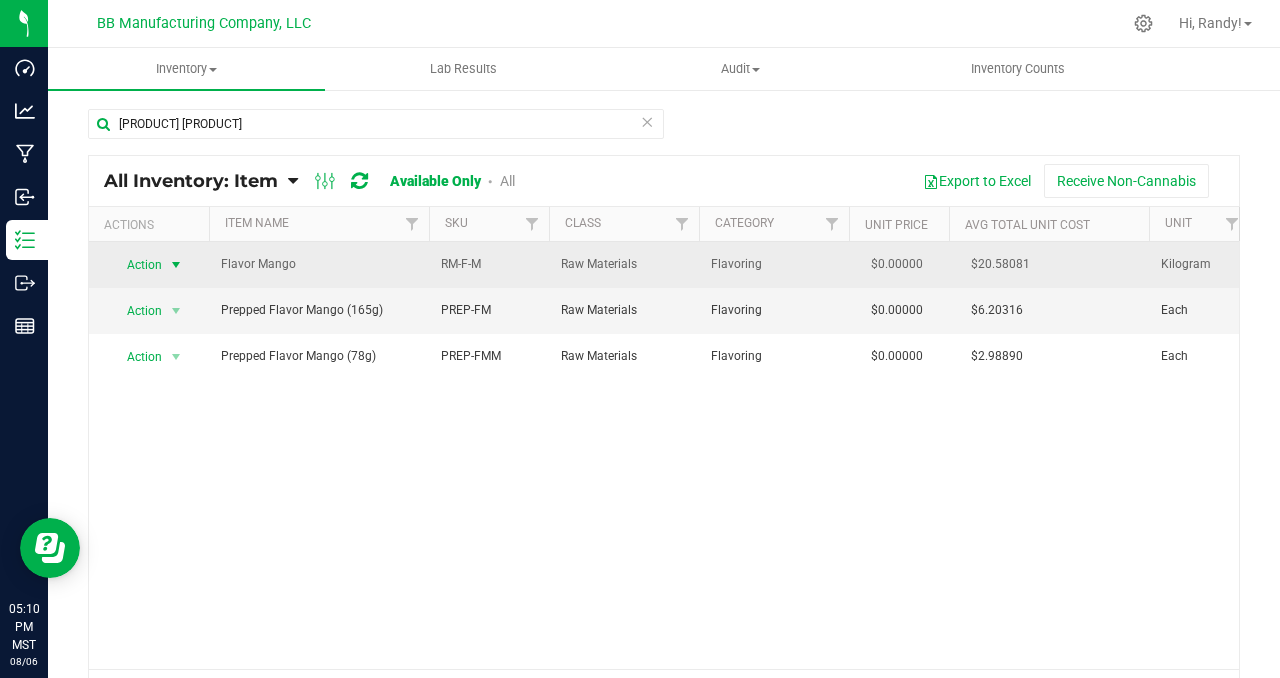 click at bounding box center [176, 265] 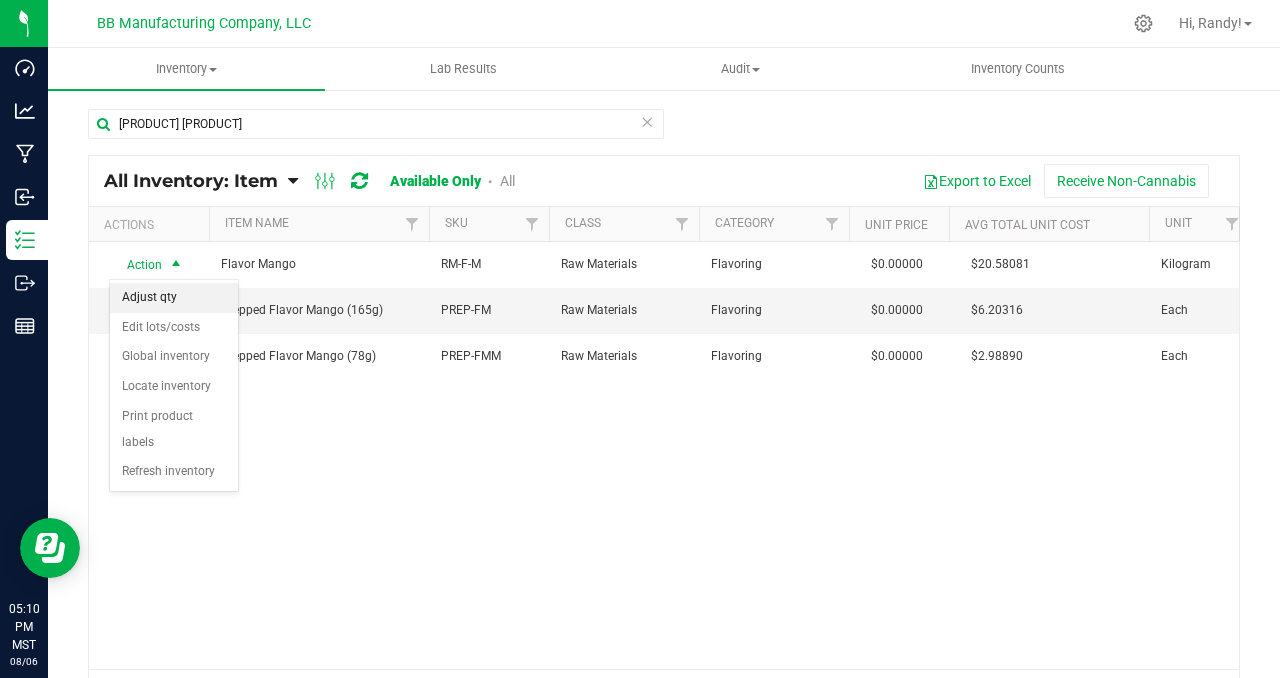 click on "Adjust qty" at bounding box center [174, 298] 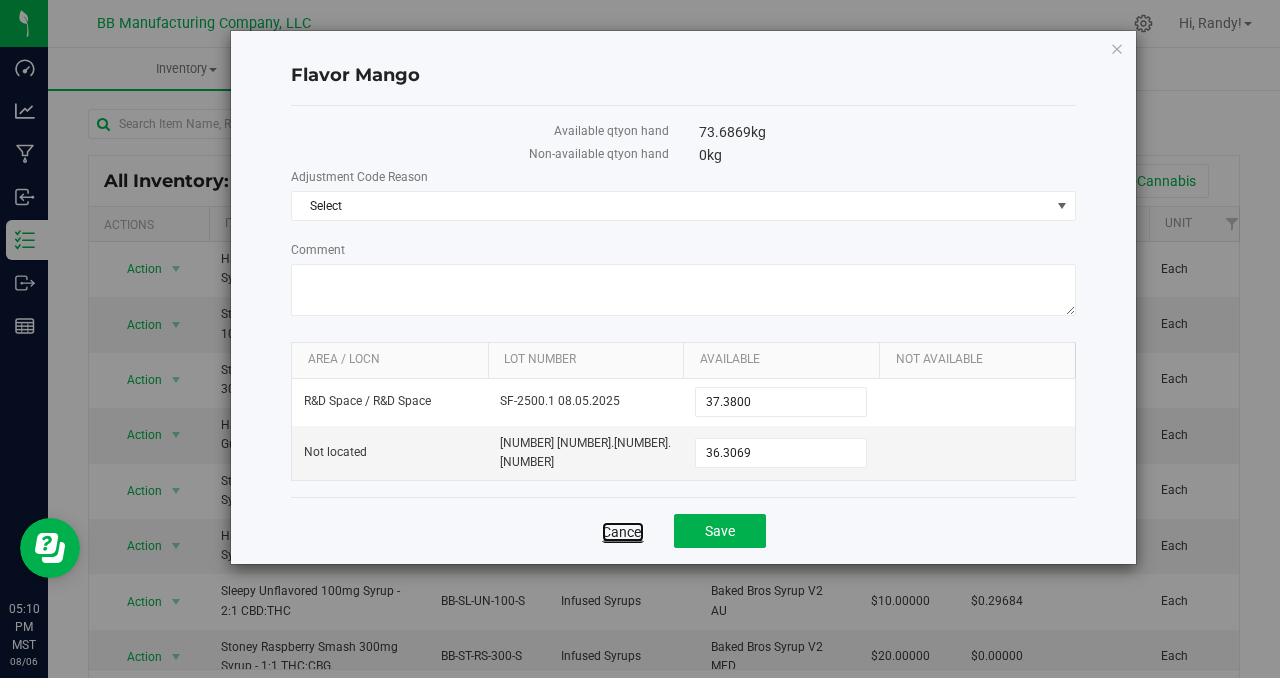 click on "Cancel" at bounding box center [623, 532] 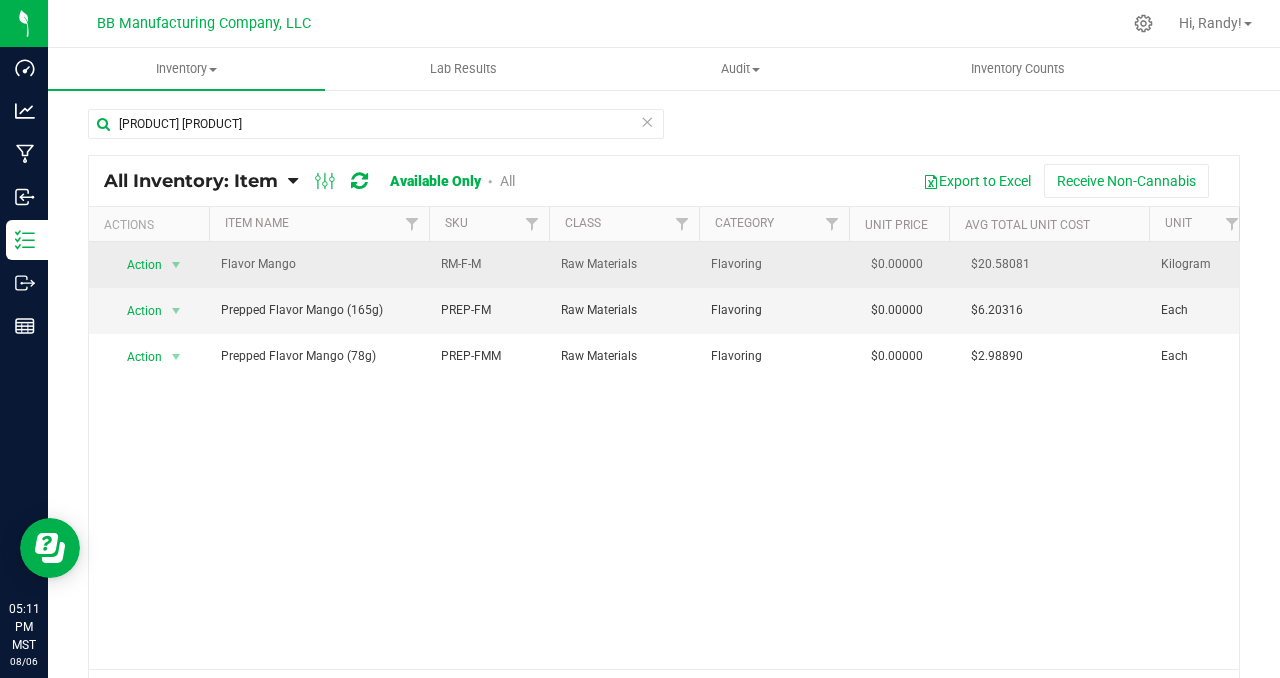 scroll, scrollTop: 0, scrollLeft: 151, axis: horizontal 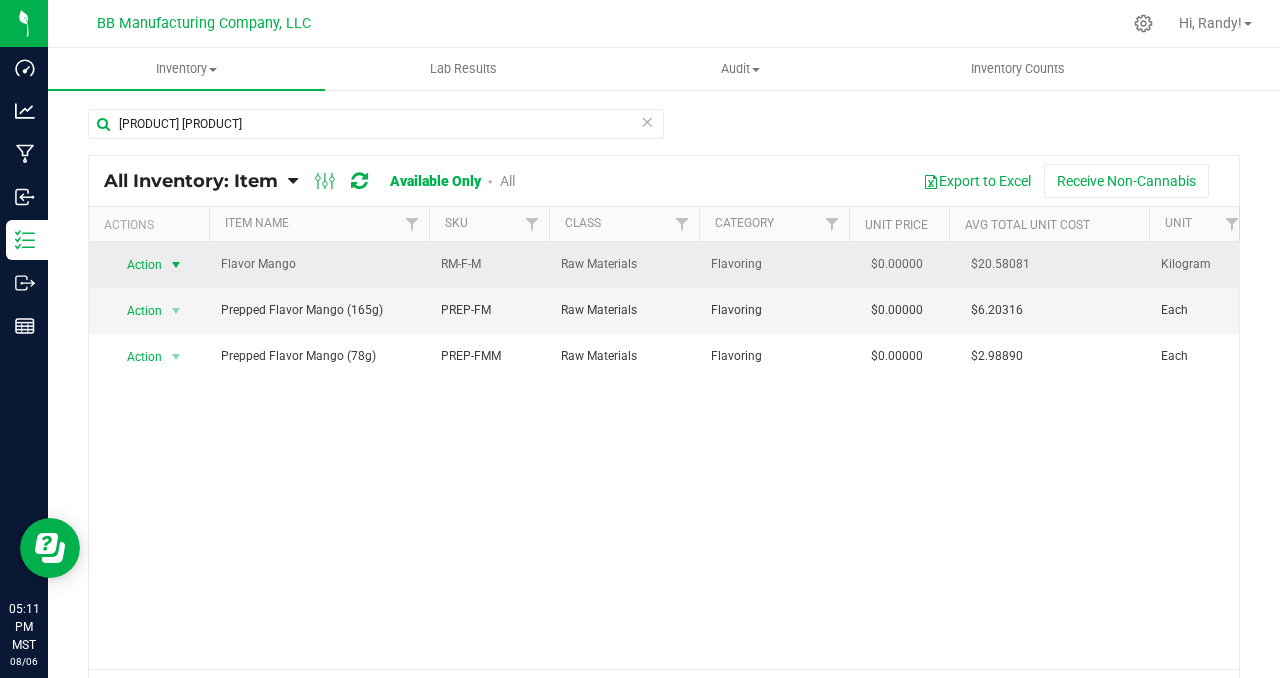 click at bounding box center (176, 265) 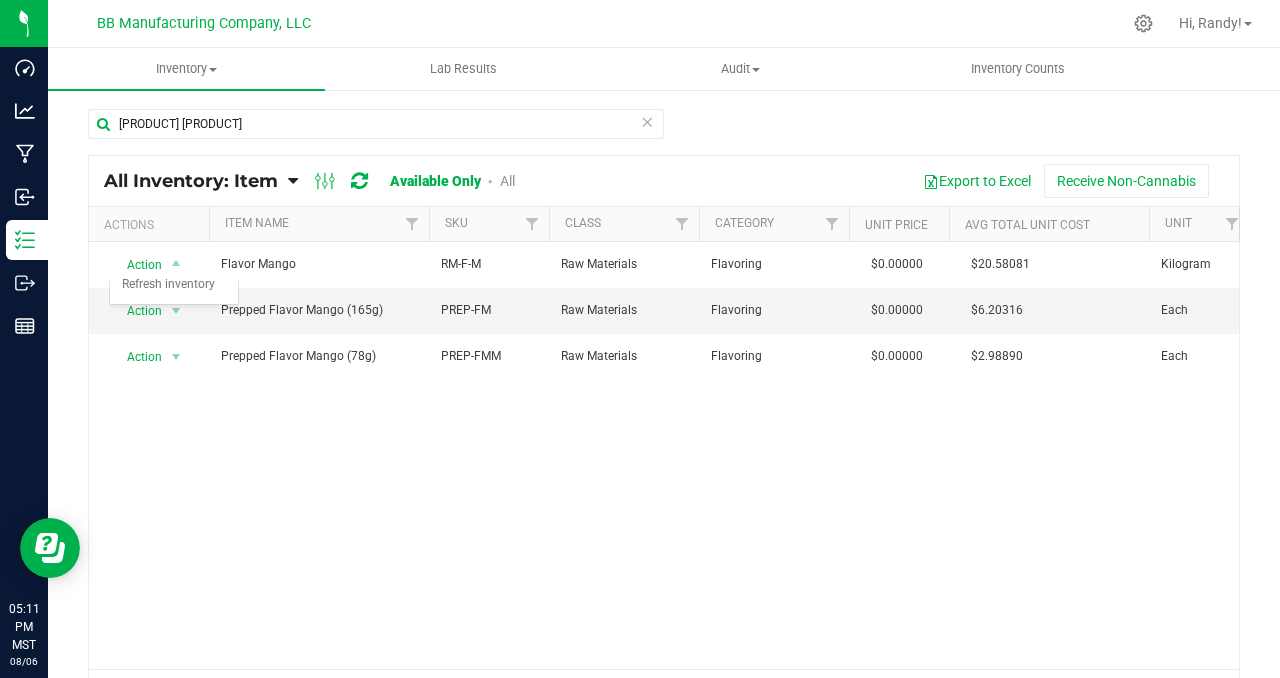 click on "Action Action Adjust qty Edit lots/costs Global inventory Locate inventory Print product labels Refresh inventory
[PRODUCT] [PRODUCT]
[ID]
Raw Materials
Flavoring
[CURRENCY][NUMBER] [CURRENCY][NUMBER]
[UNIT]
[CURRENCY][NUMBER] [NUMBER] [NUMBER] [NUMBER] [NUMBER] [NUMBER] [NUMBER]
[PRODUCT] [PRODUCT]
No strain
Raw Materials
[PRODUCT] [PRODUCT]
[CURRENCY][NUMBER] [CURRENCY][NUMBER] [CURRENCY][NUMBER] [CURRENCY][NUMBER] [NUMBER]
Action Action Adjust qty Edit lots/costs Global inventory Locate inventory Print product labels Refresh inventory
Prepped [PRODUCT] [PRODUCT] ([NUMBER][UNIT])
[ID]
Raw Materials
Flavoring" at bounding box center (664, 455) 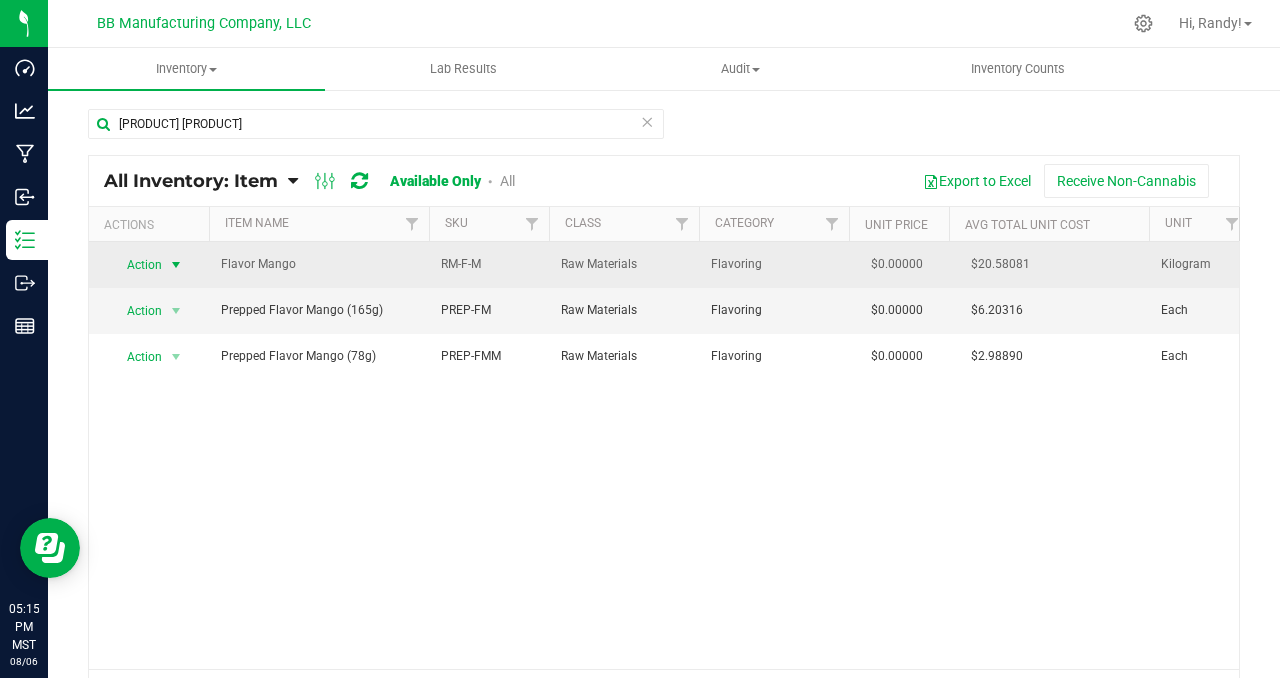click at bounding box center (176, 265) 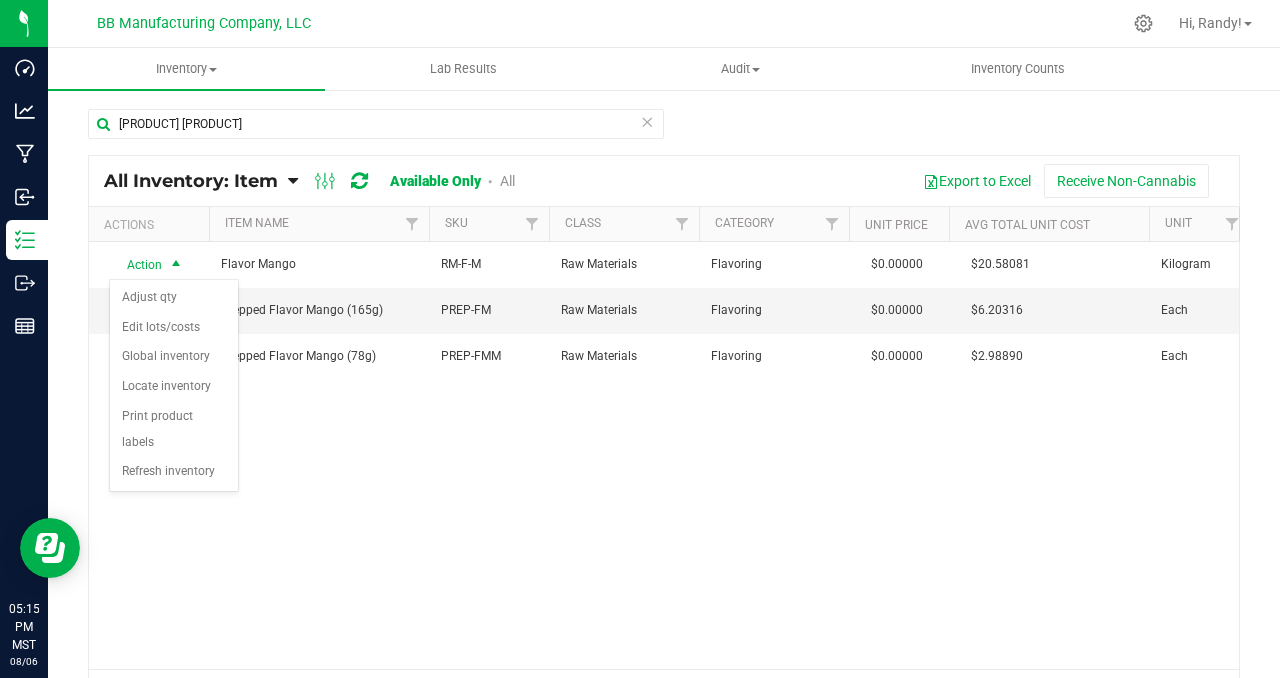 click on "Action Action Adjust qty Edit lots/costs Global inventory Locate inventory Print product labels Refresh inventory
[PRODUCT] [PRODUCT]
[ID]
Raw Materials
Flavoring
[CURRENCY][NUMBER] [CURRENCY][NUMBER]
[UNIT]
[CURRENCY][NUMBER] [NUMBER] [NUMBER] [NUMBER] [NUMBER] [NUMBER] [NUMBER]
[PRODUCT] [PRODUCT]
No strain
Raw Materials
[PRODUCT] [PRODUCT]
[CURRENCY][NUMBER] [CURRENCY][NUMBER] [CURRENCY][NUMBER] [CURRENCY][NUMBER] [NUMBER]
Action Action Adjust qty Edit lots/costs Global inventory Locate inventory Print product labels Refresh inventory
Prepped [PRODUCT] [PRODUCT] ([NUMBER][UNIT])
[ID]
Raw Materials
Flavoring" at bounding box center [664, 455] 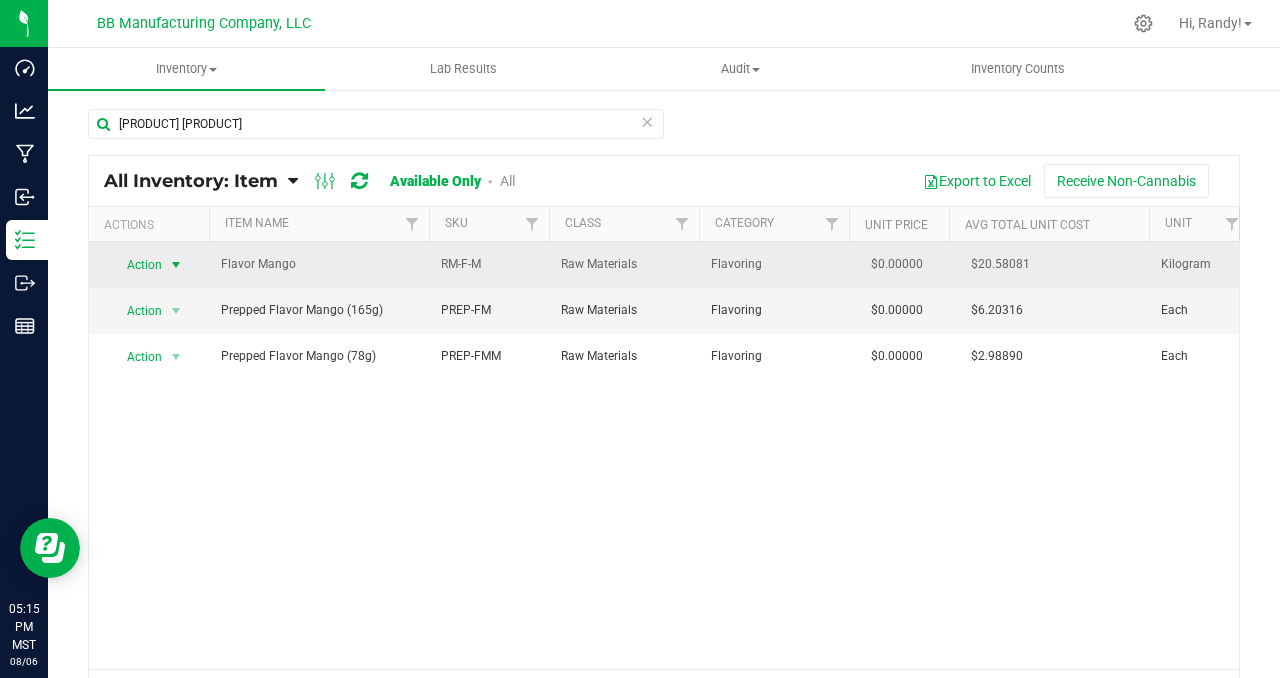 click at bounding box center [176, 265] 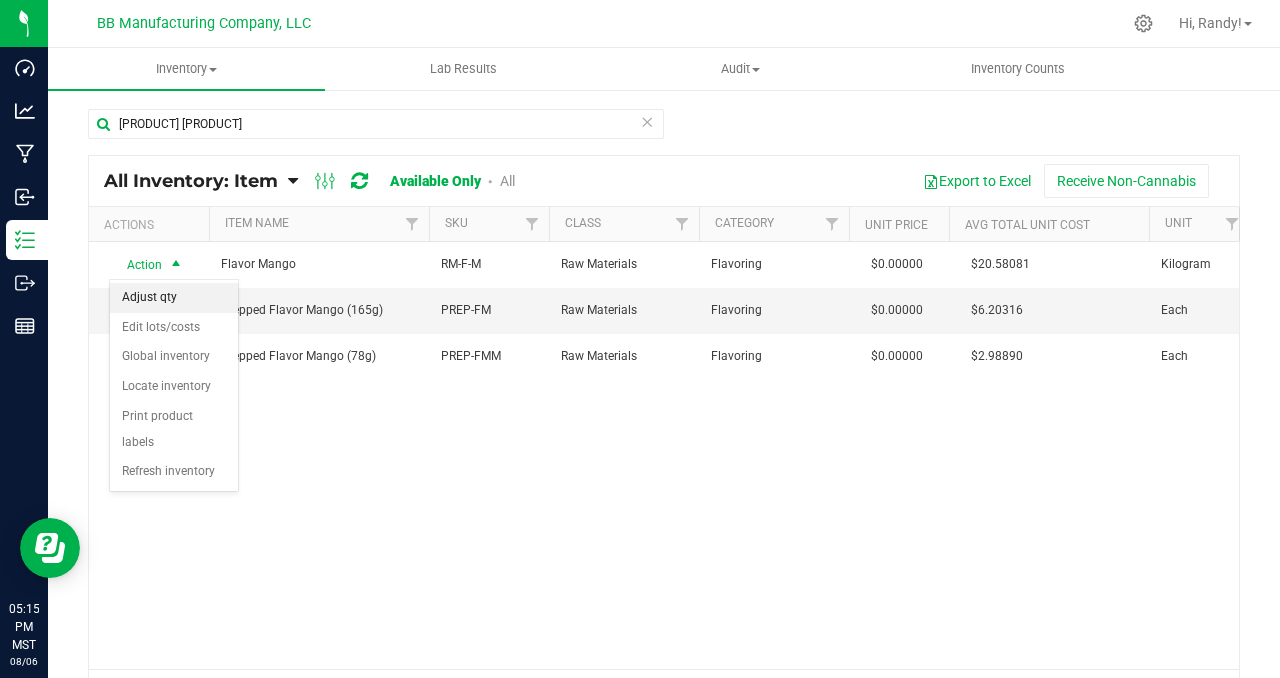 click on "Adjust qty" at bounding box center [174, 298] 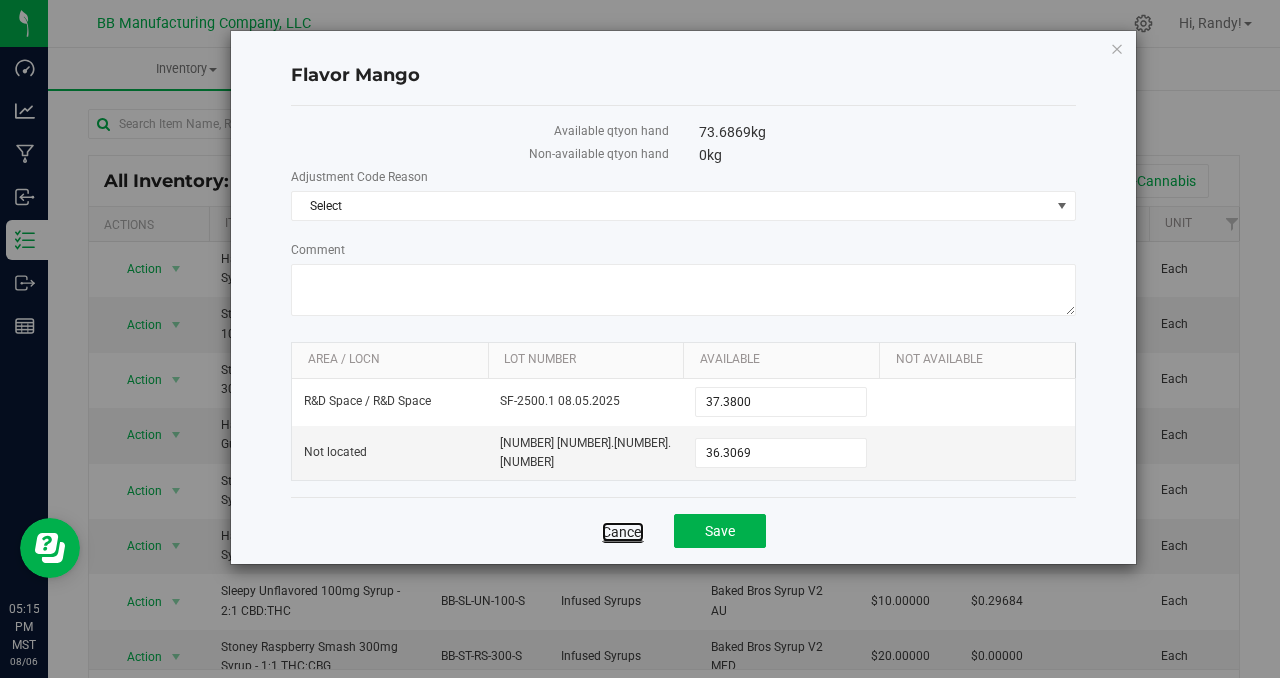 click on "Cancel" at bounding box center (623, 532) 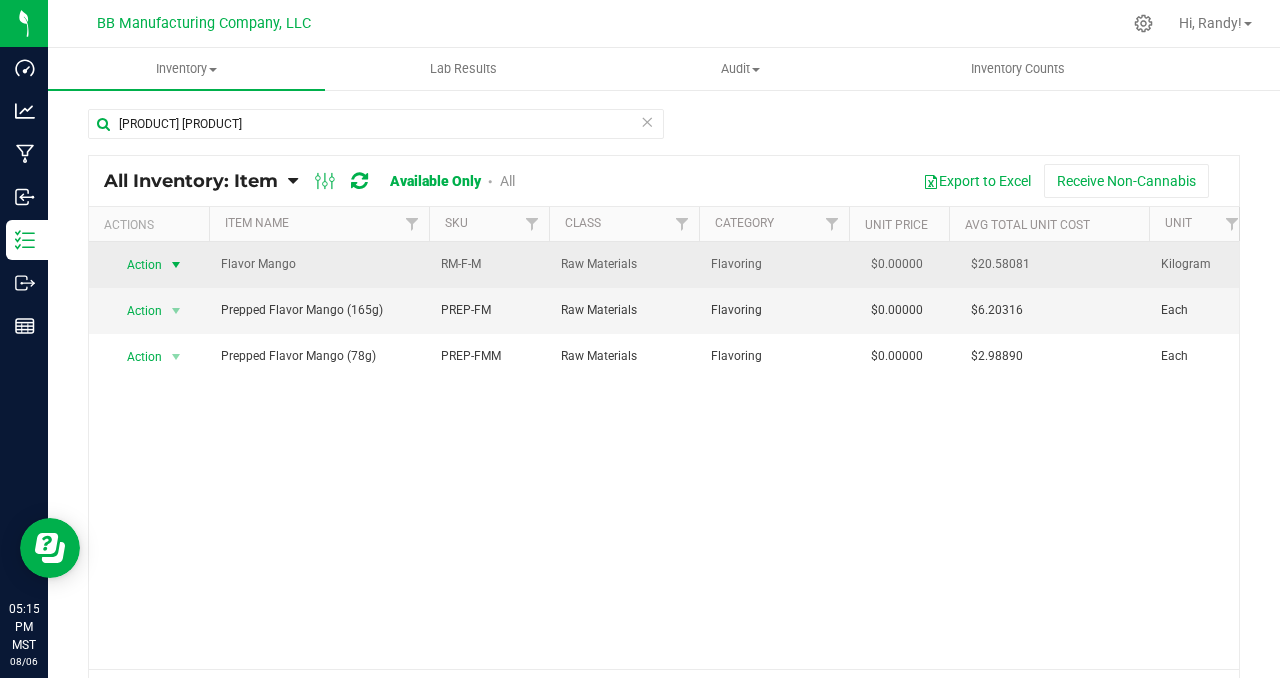 click at bounding box center [176, 265] 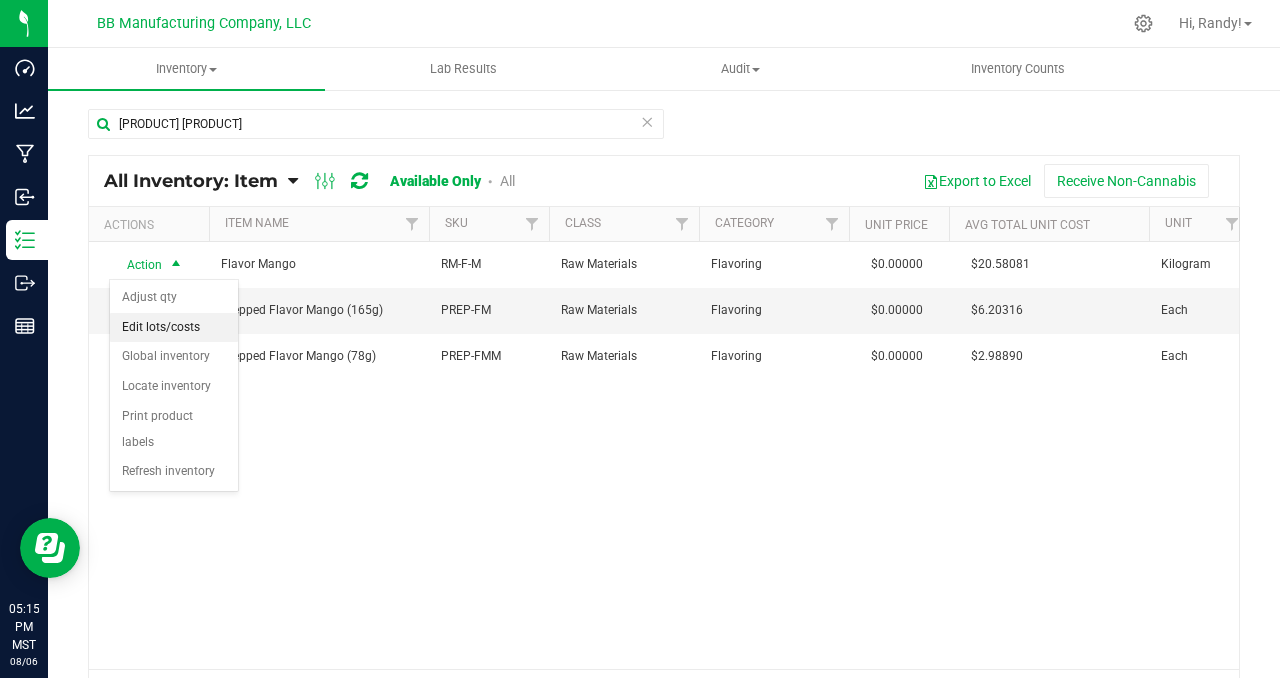 click on "Edit lots/costs" at bounding box center (174, 328) 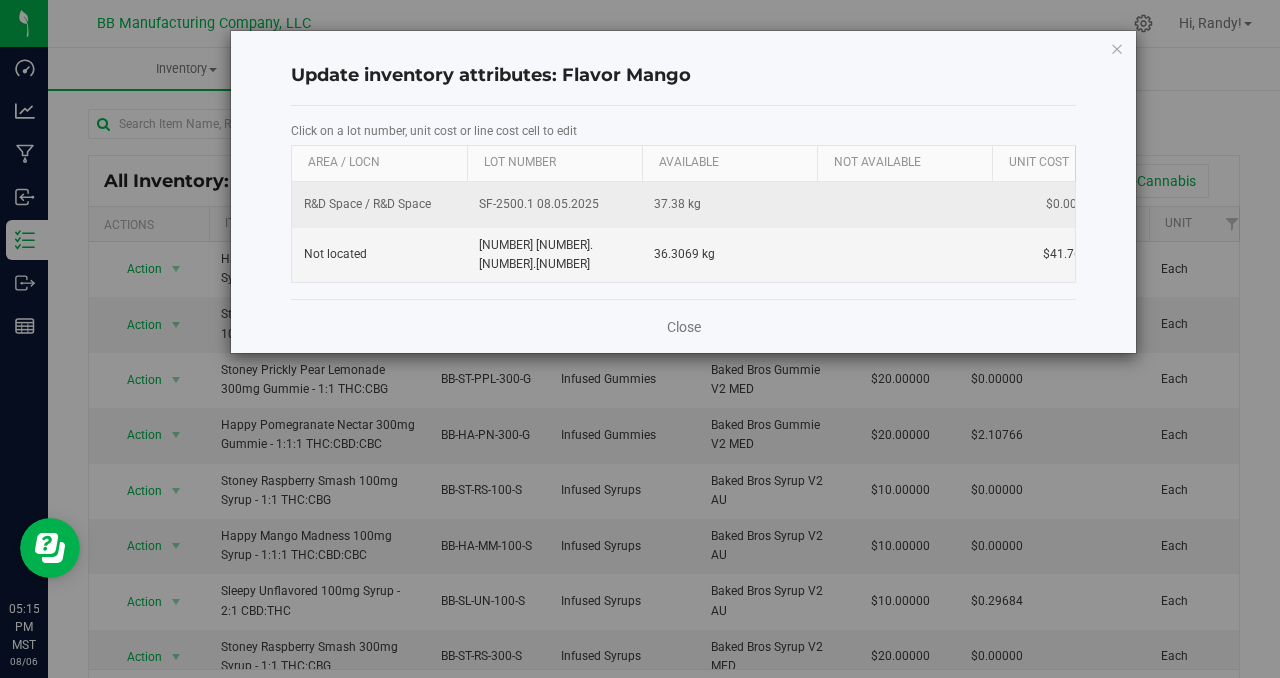 scroll, scrollTop: 0, scrollLeft: 161, axis: horizontal 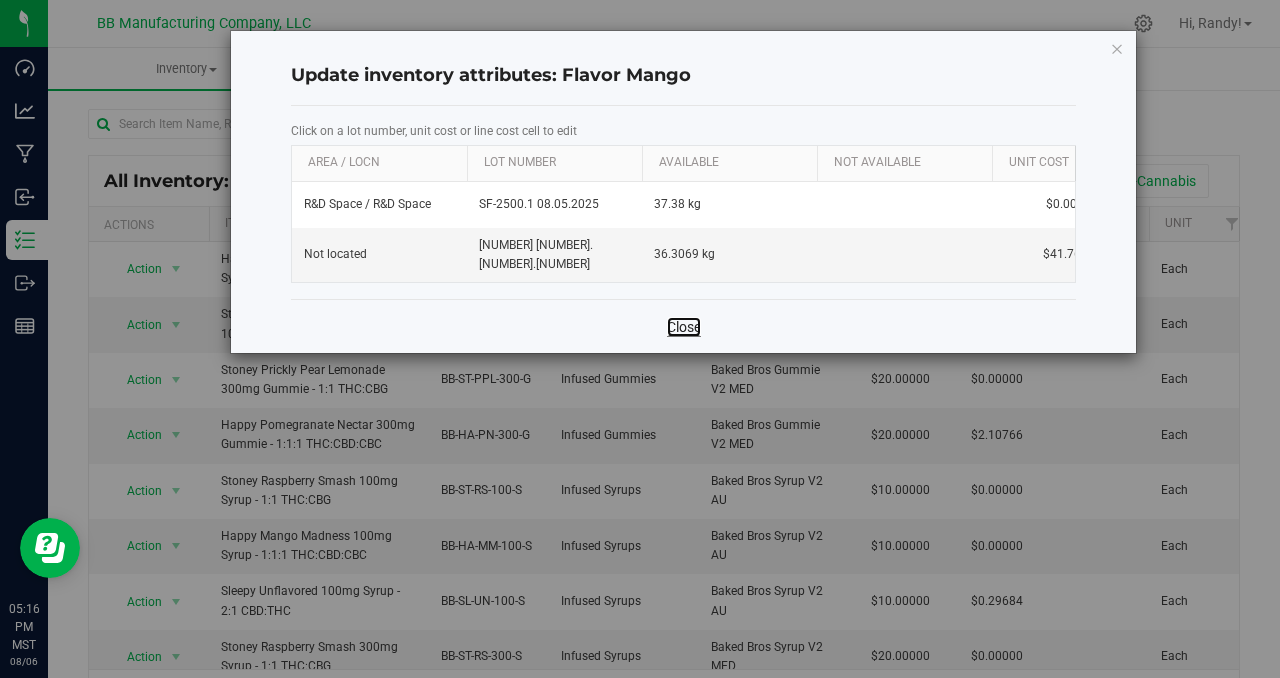 click on "Close" at bounding box center (684, 327) 